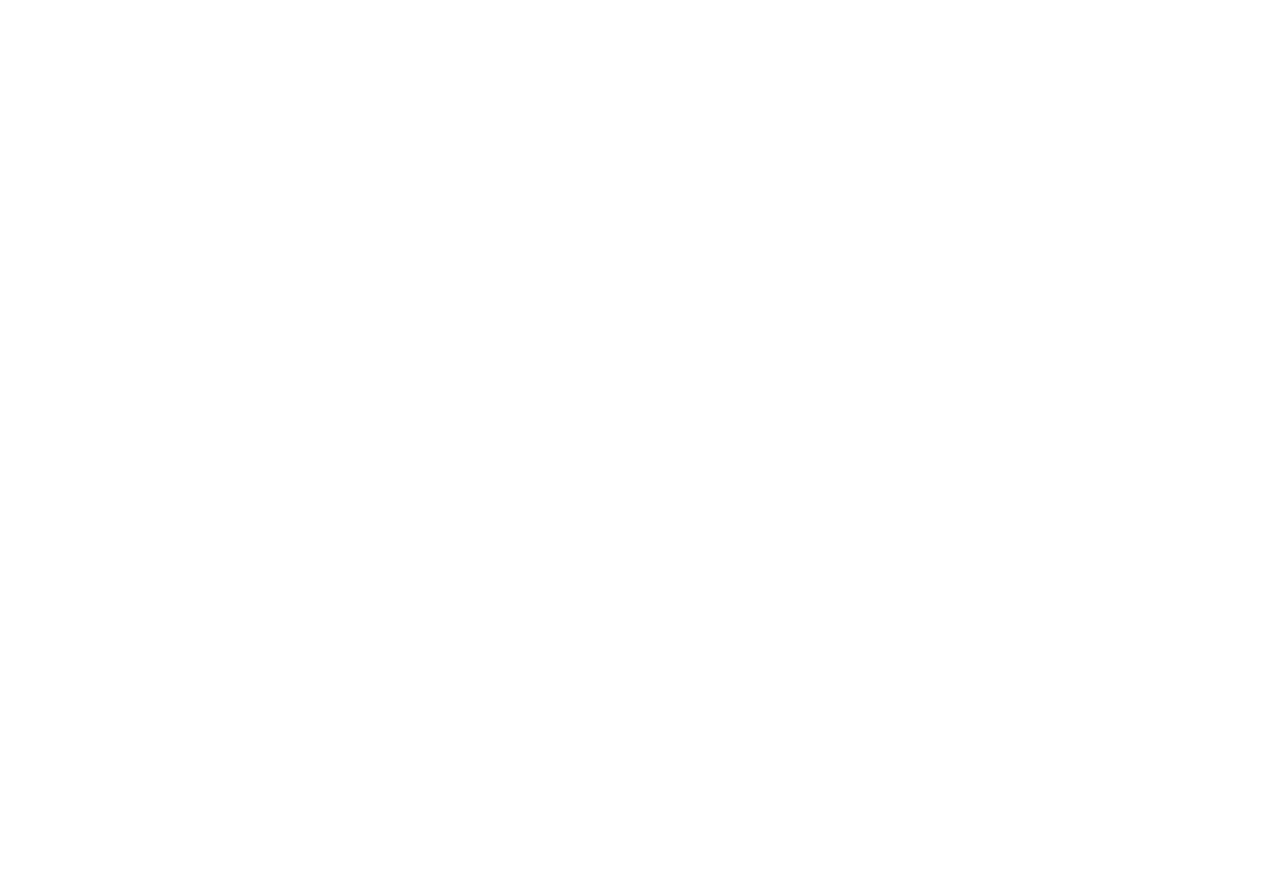 scroll, scrollTop: 0, scrollLeft: 0, axis: both 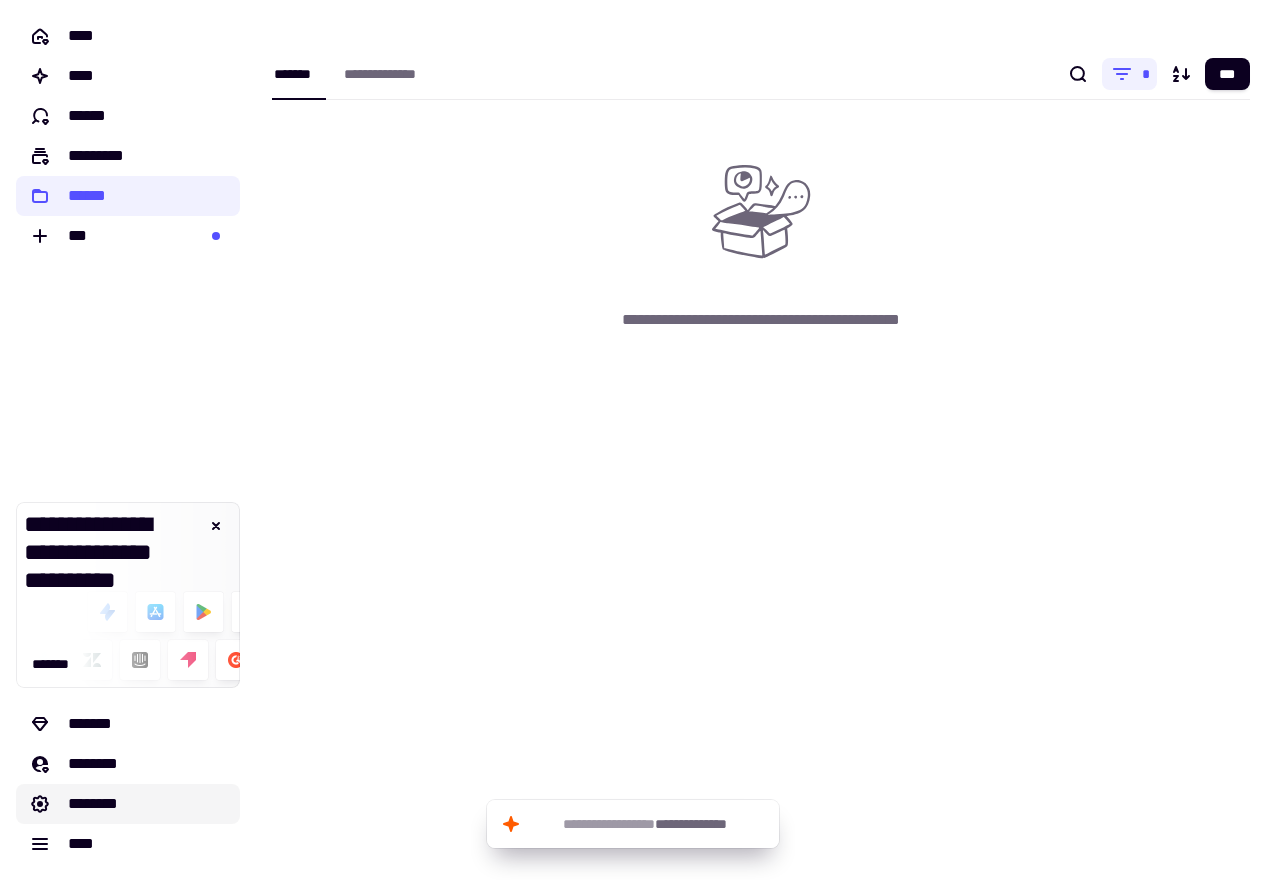 click on "********" 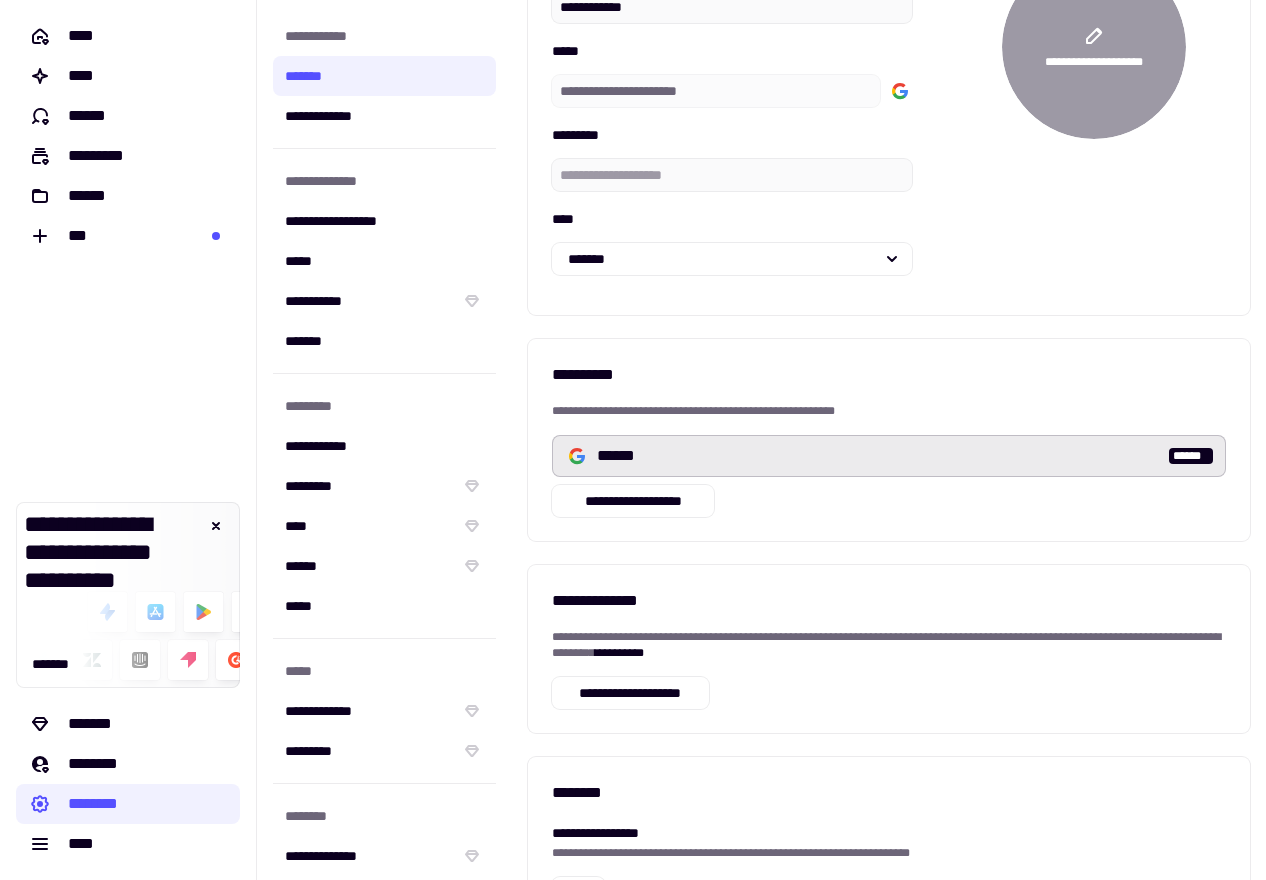scroll, scrollTop: 314, scrollLeft: 0, axis: vertical 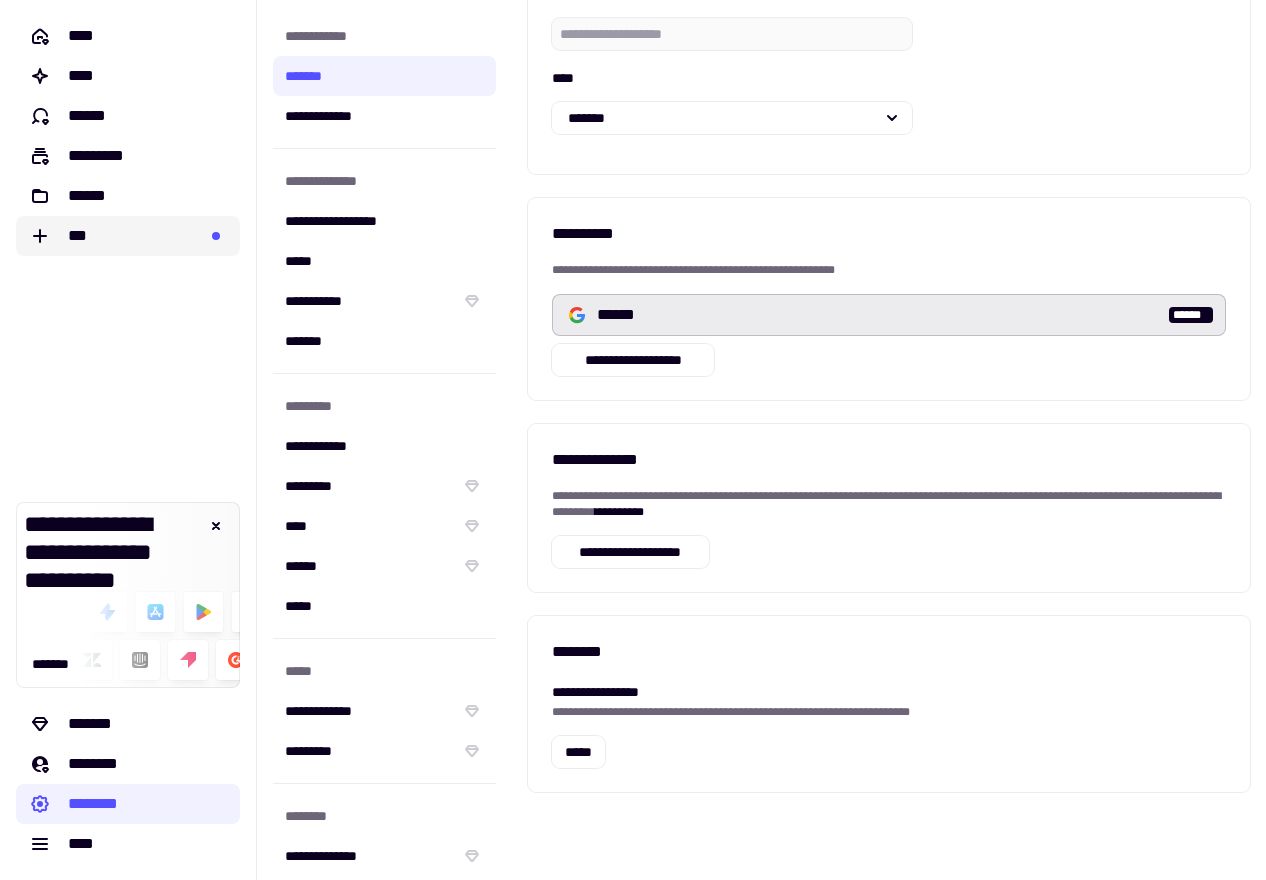 click on "***" 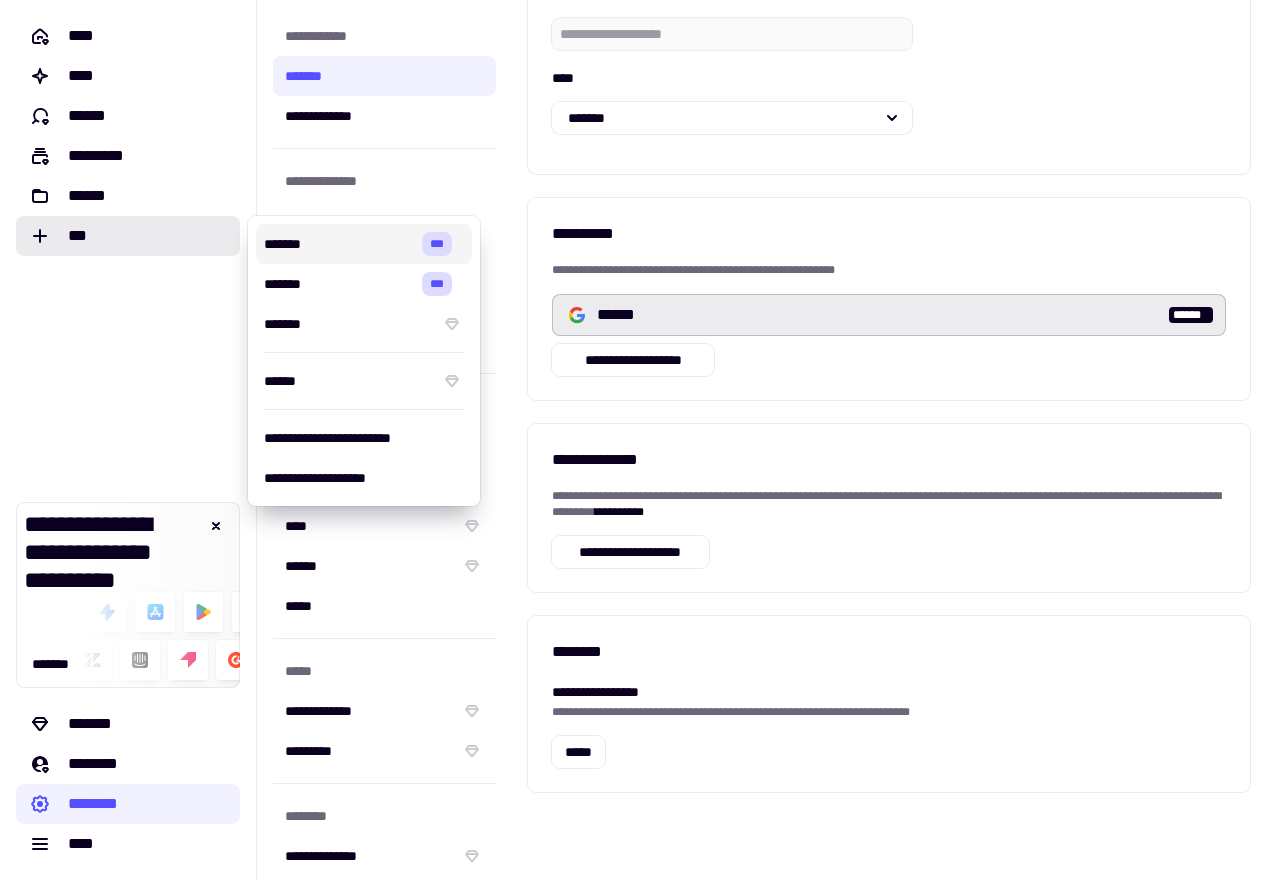 click on "[FIRST] [LAST] [STREET] [CITY] [STATE] [ZIP] [COUNTRY]" 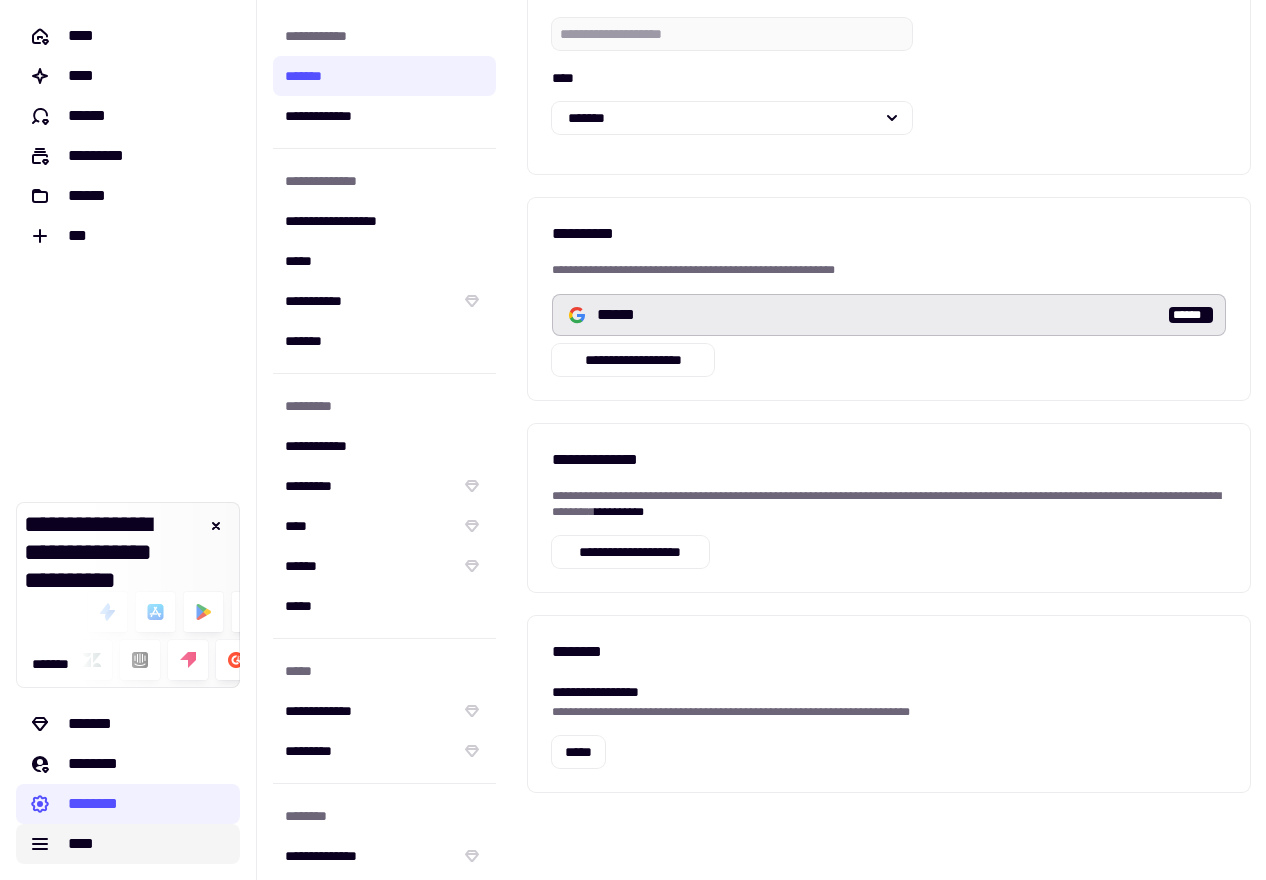 click on "****" 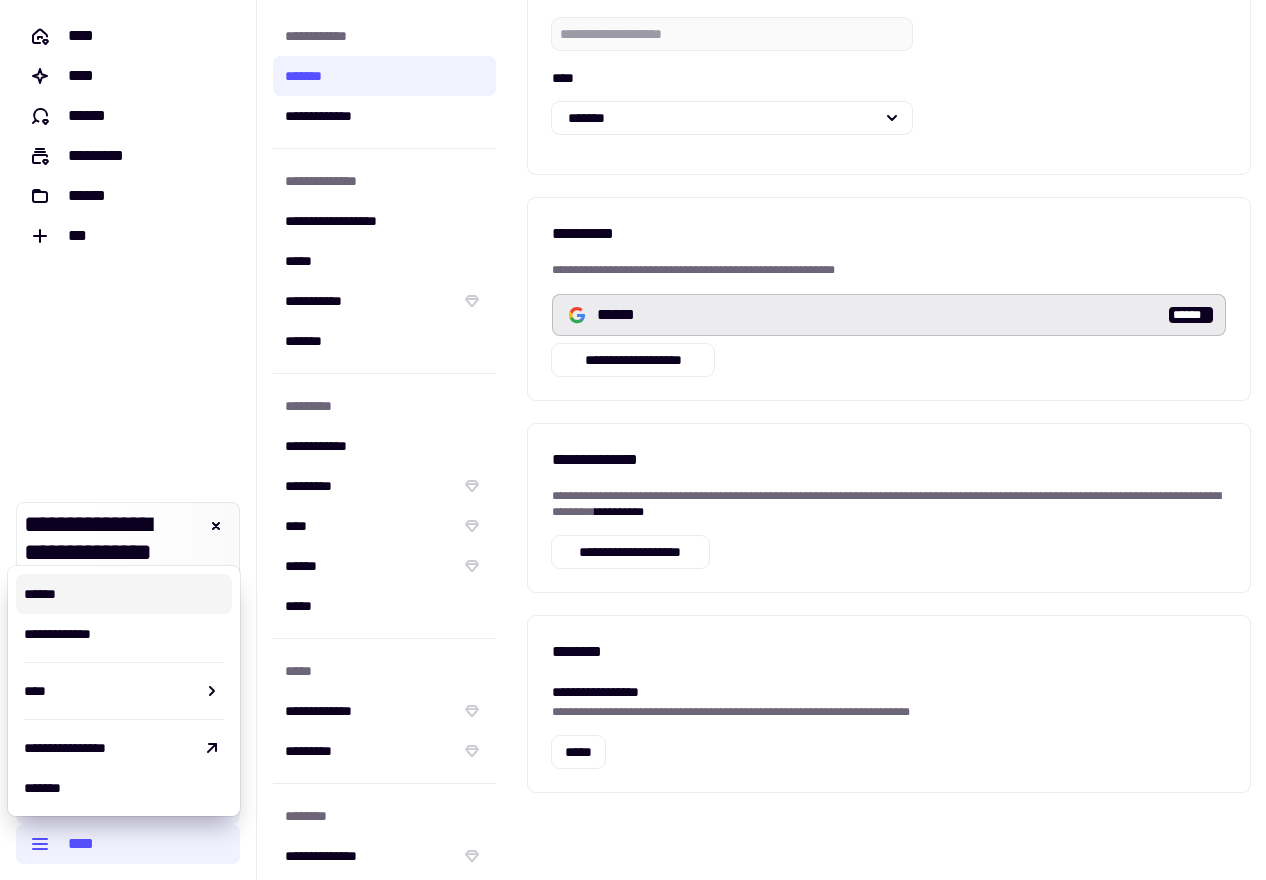 click on "[FIRST] [LAST] [STREET] [CITY] [STATE] [ZIP] [COUNTRY]" 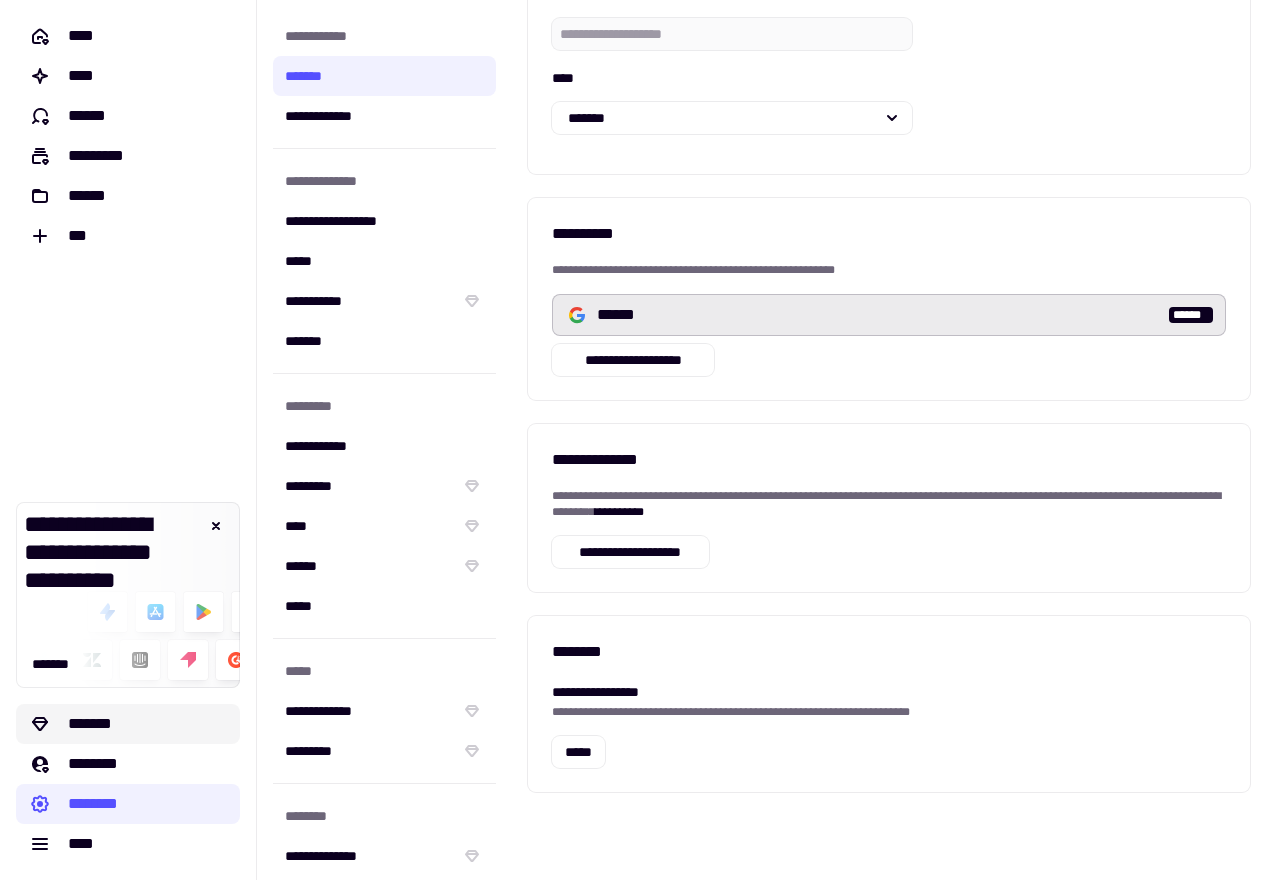 click on "*******" 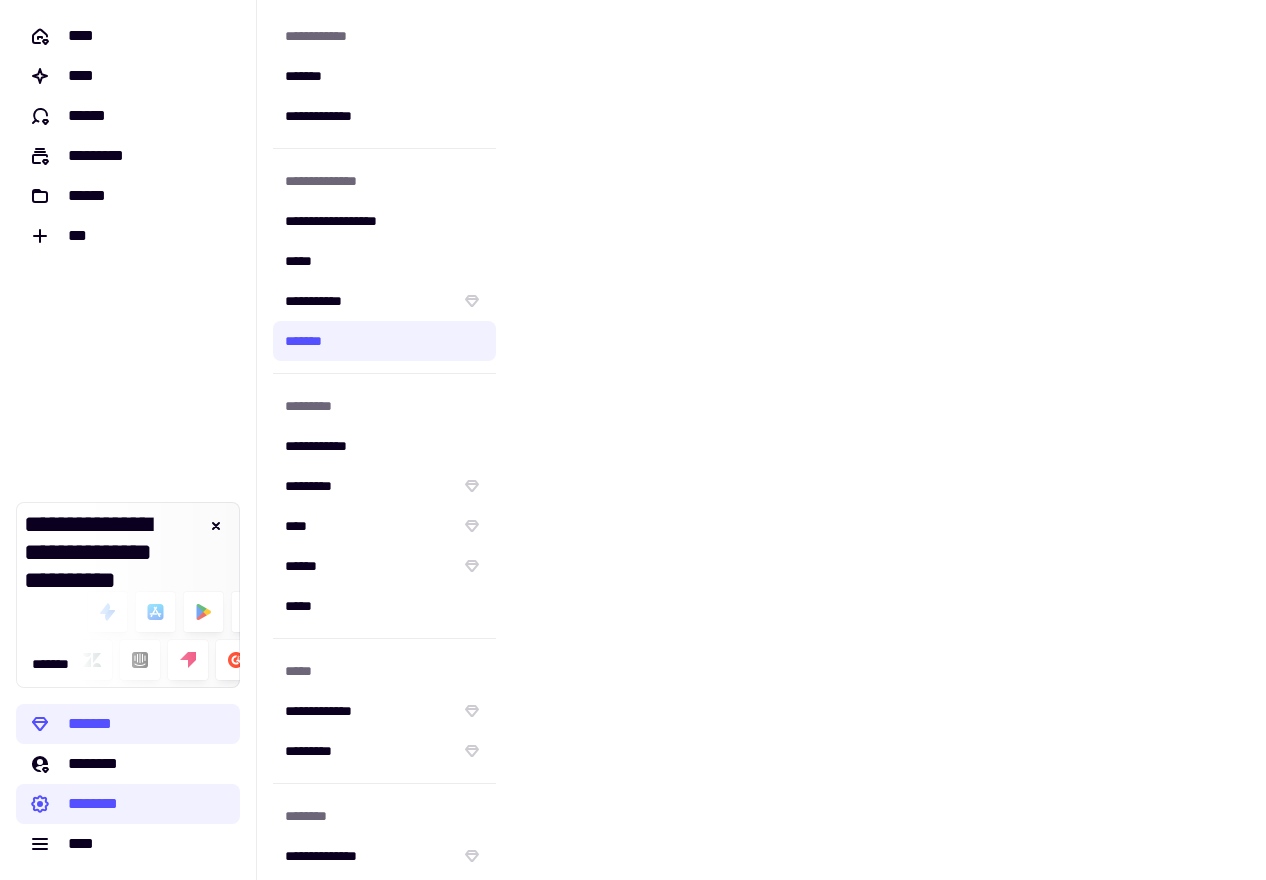 scroll, scrollTop: 0, scrollLeft: 0, axis: both 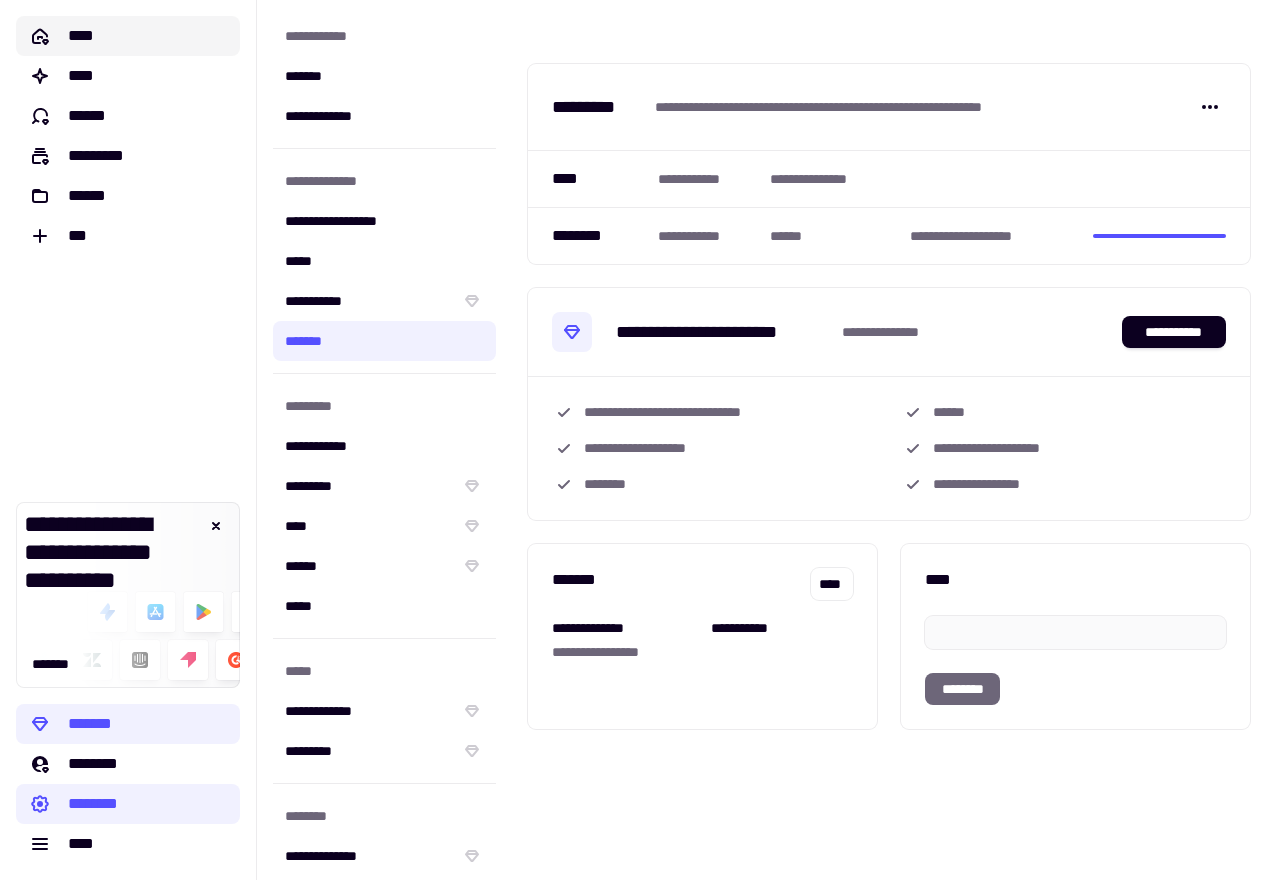 click on "****" 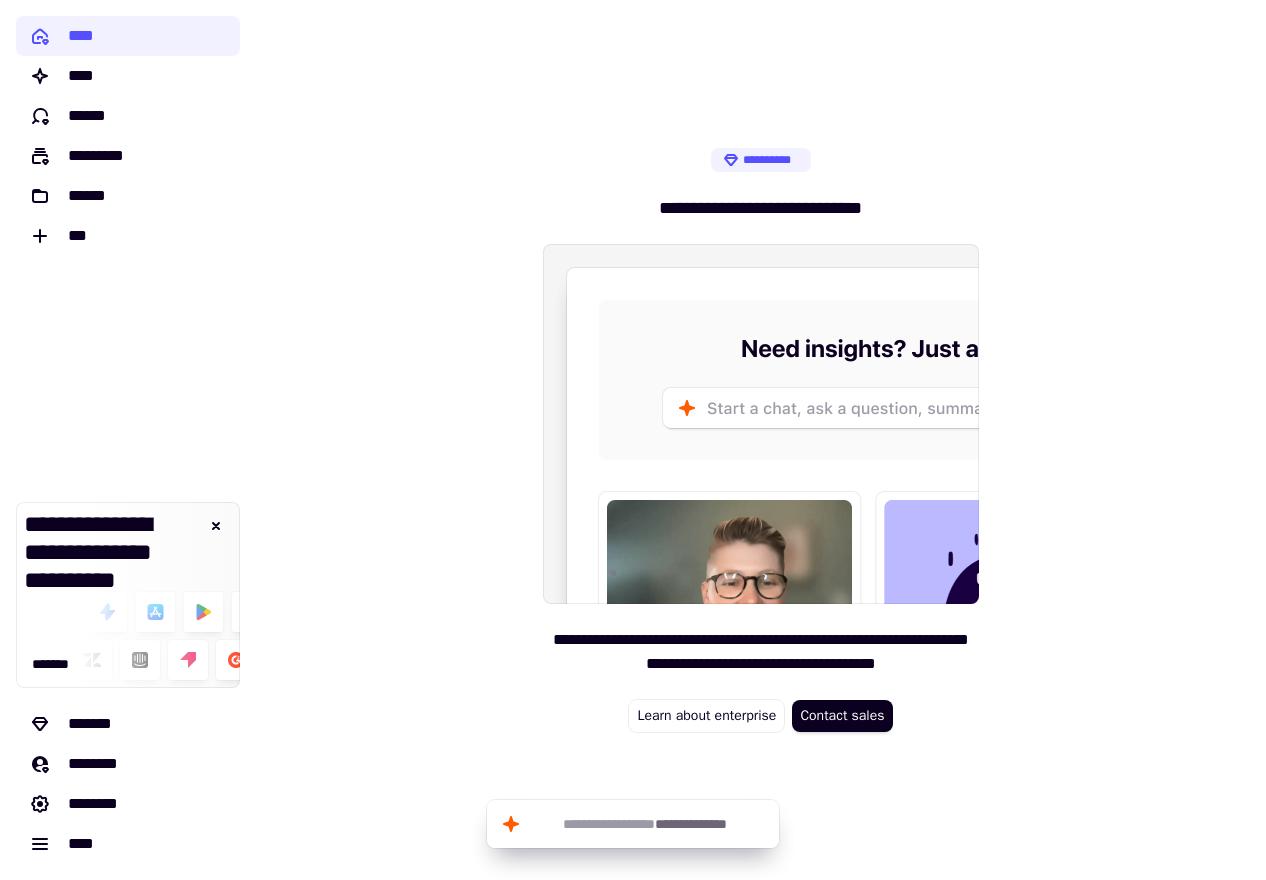 click on "**********" 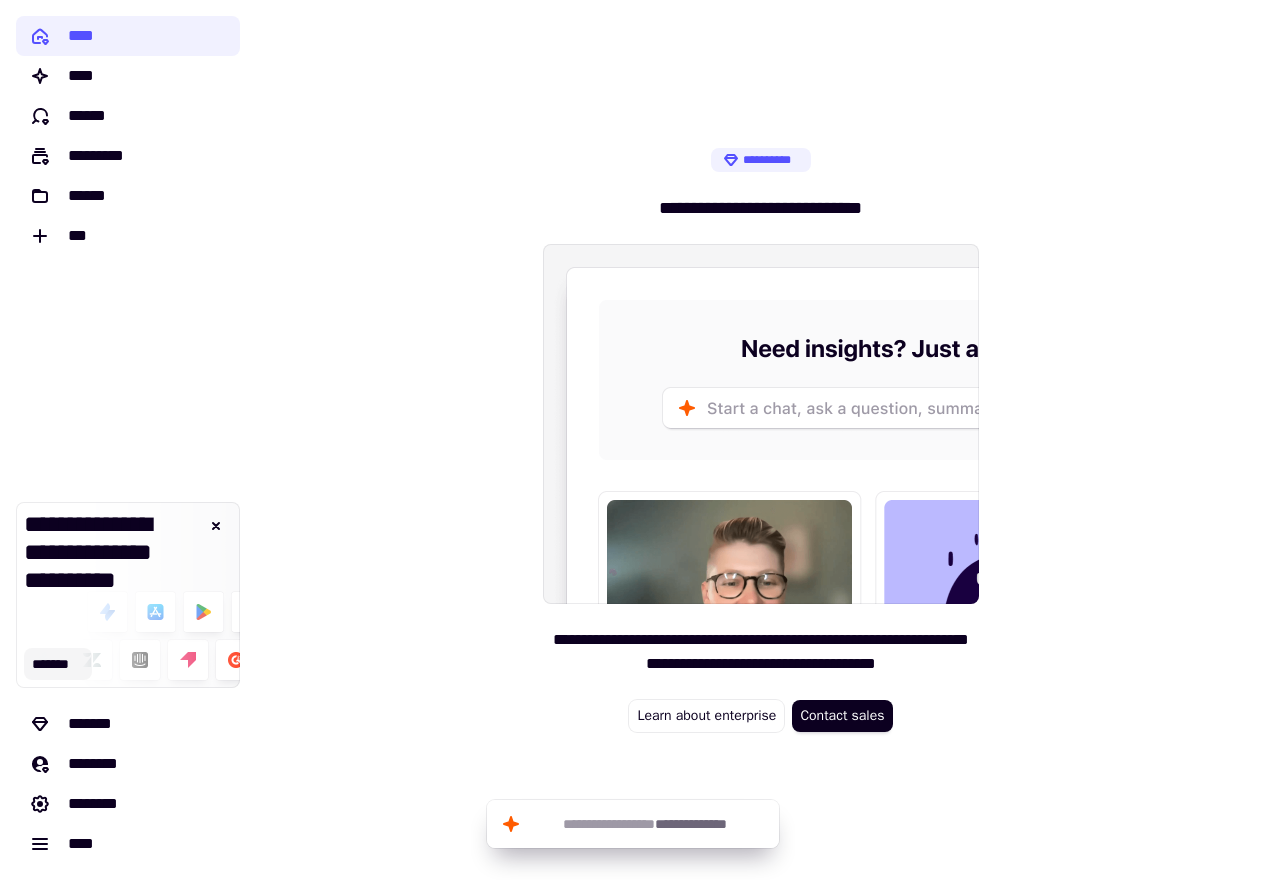 click on "*******" 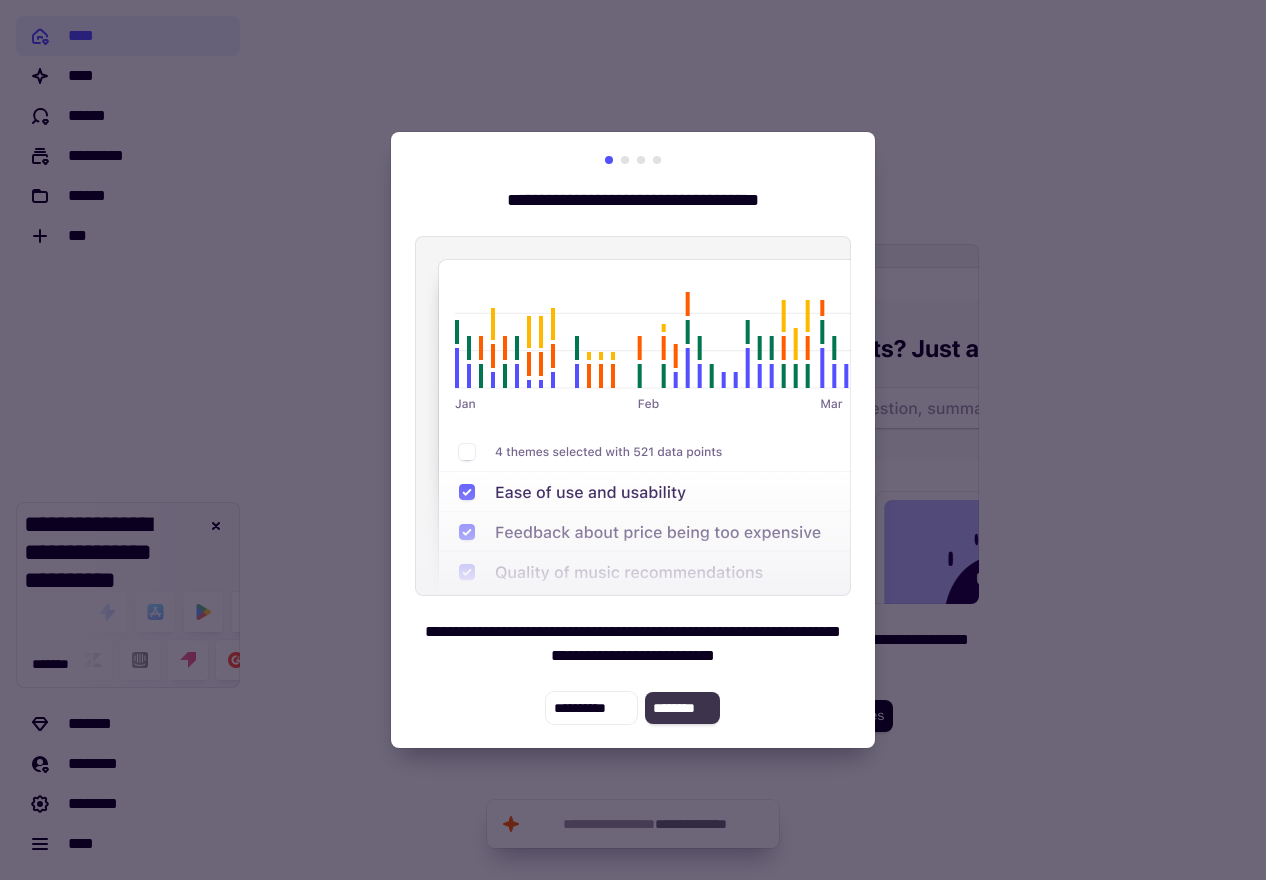 click on "********" 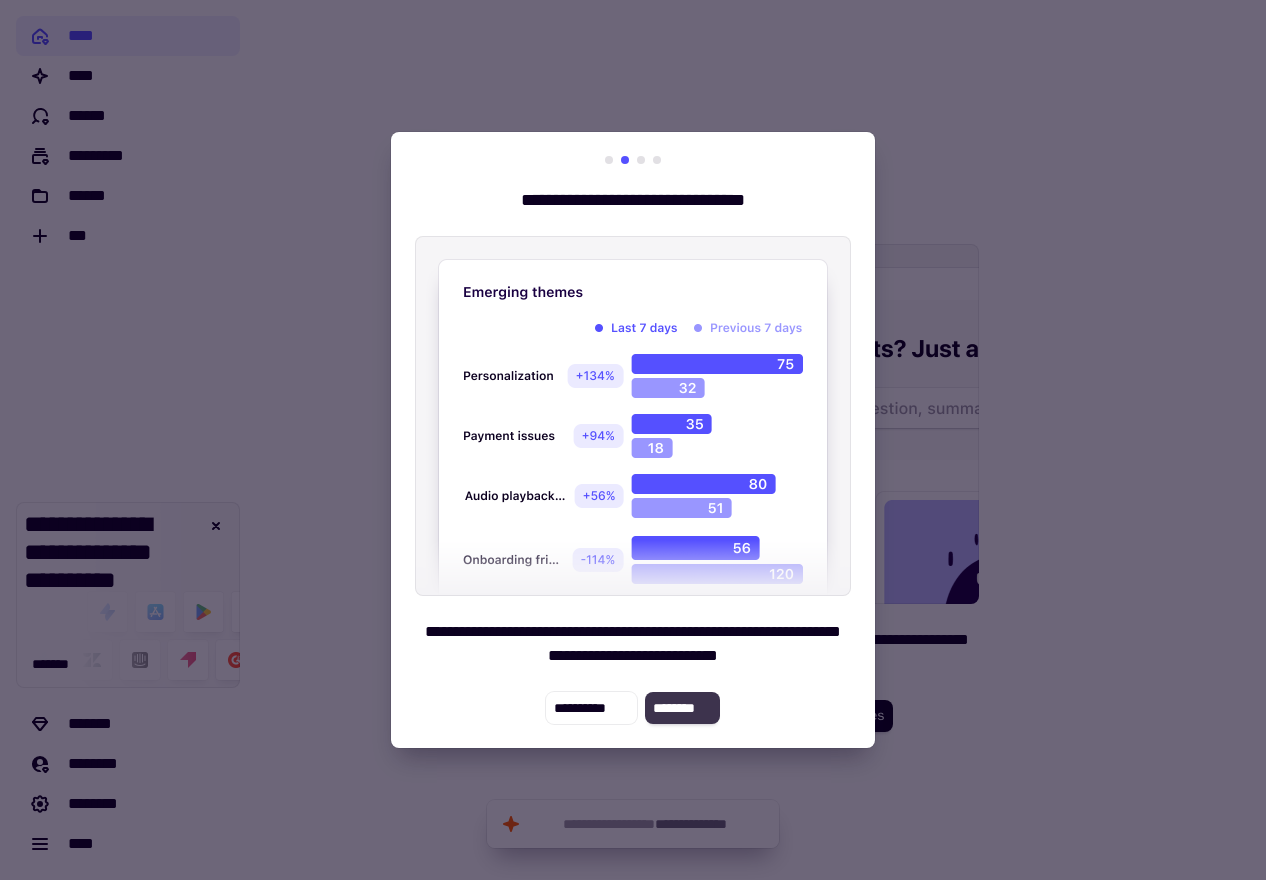 click on "********" 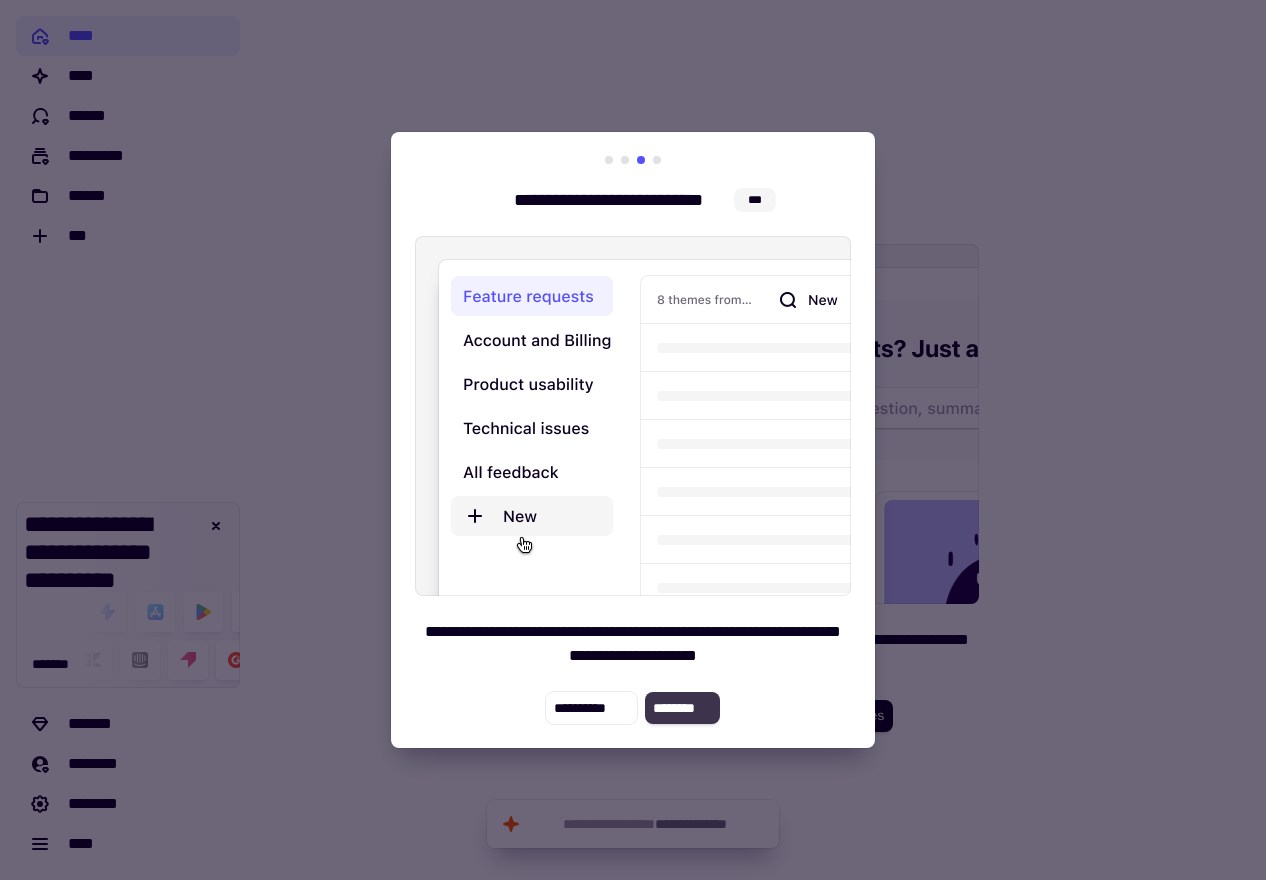 click on "********" 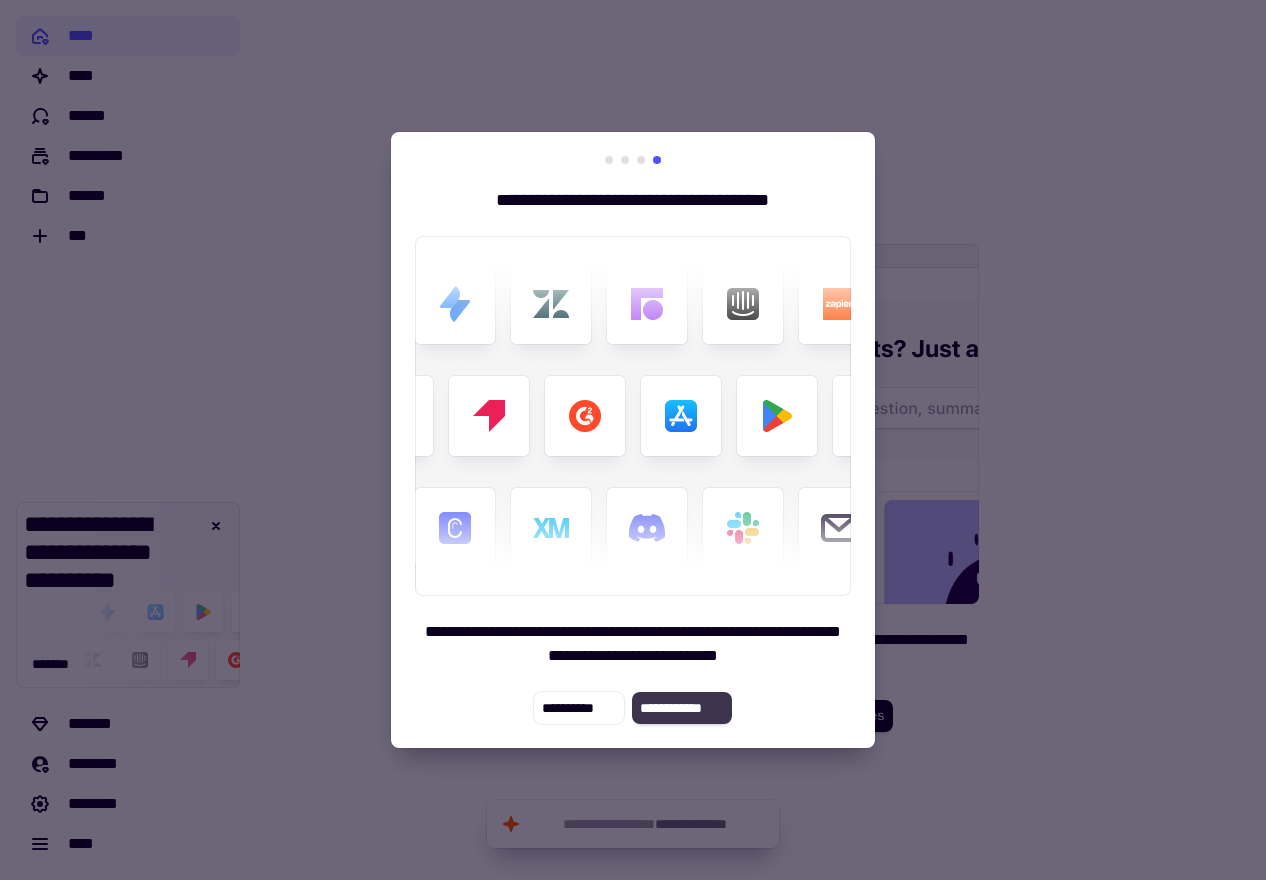 click on "**********" 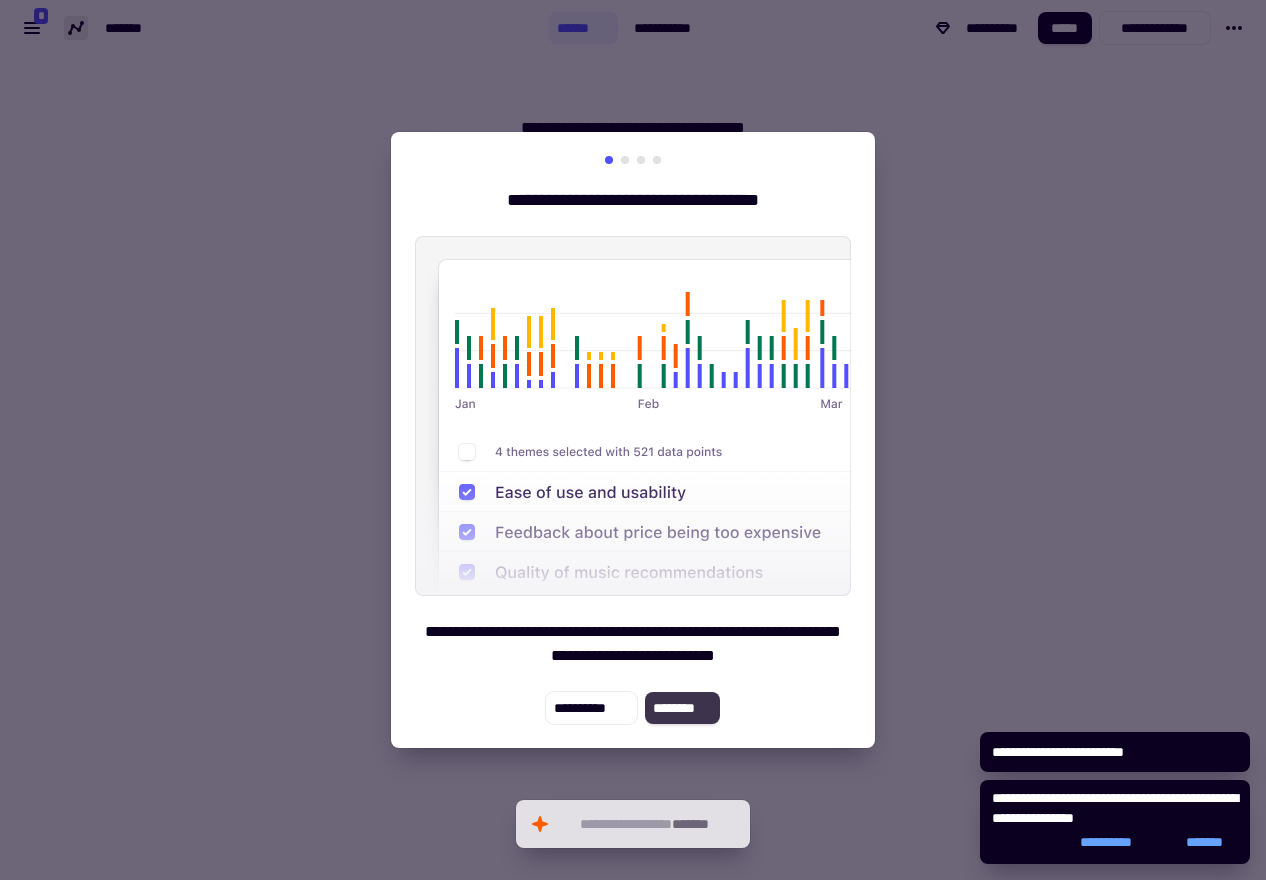 click on "********" 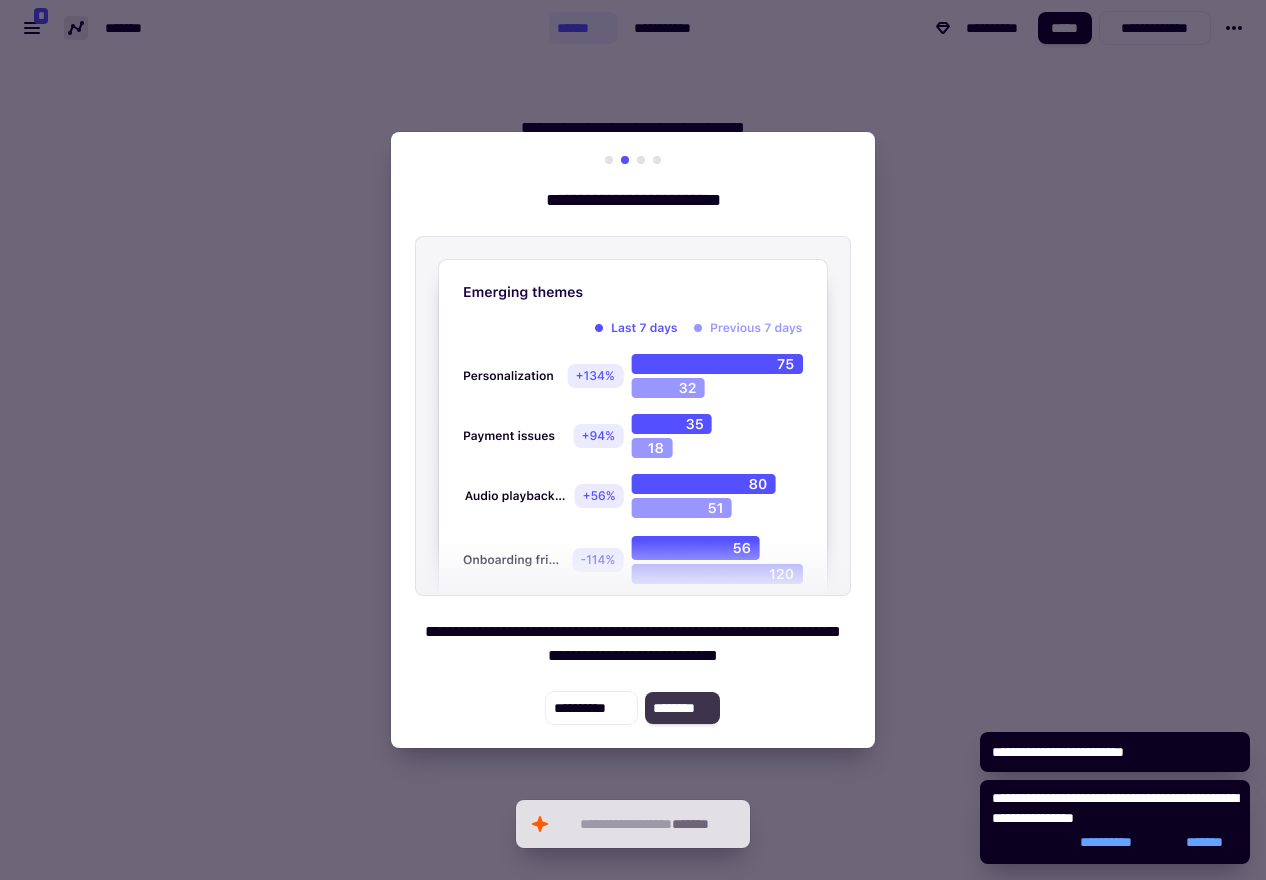 click on "********" 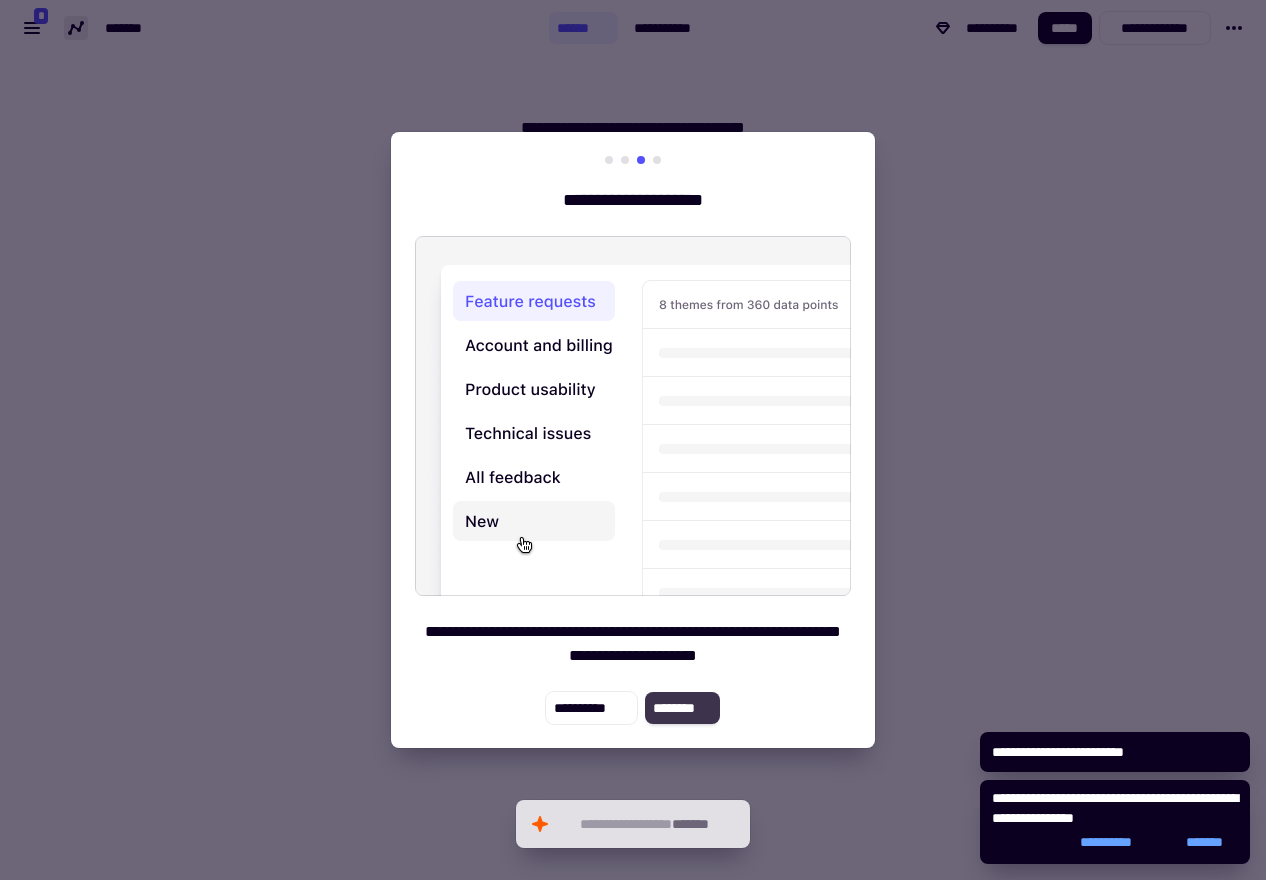 click on "********" 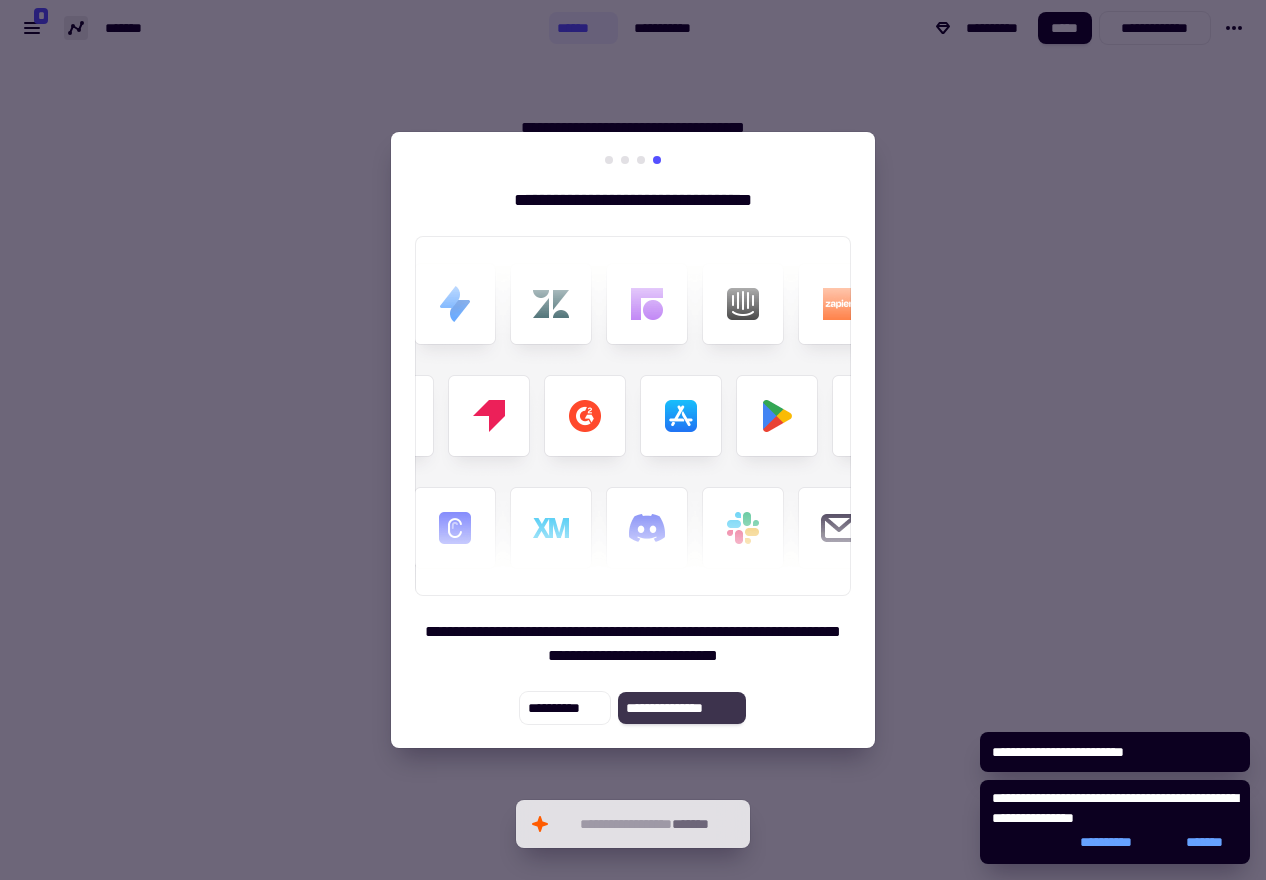 click on "**********" 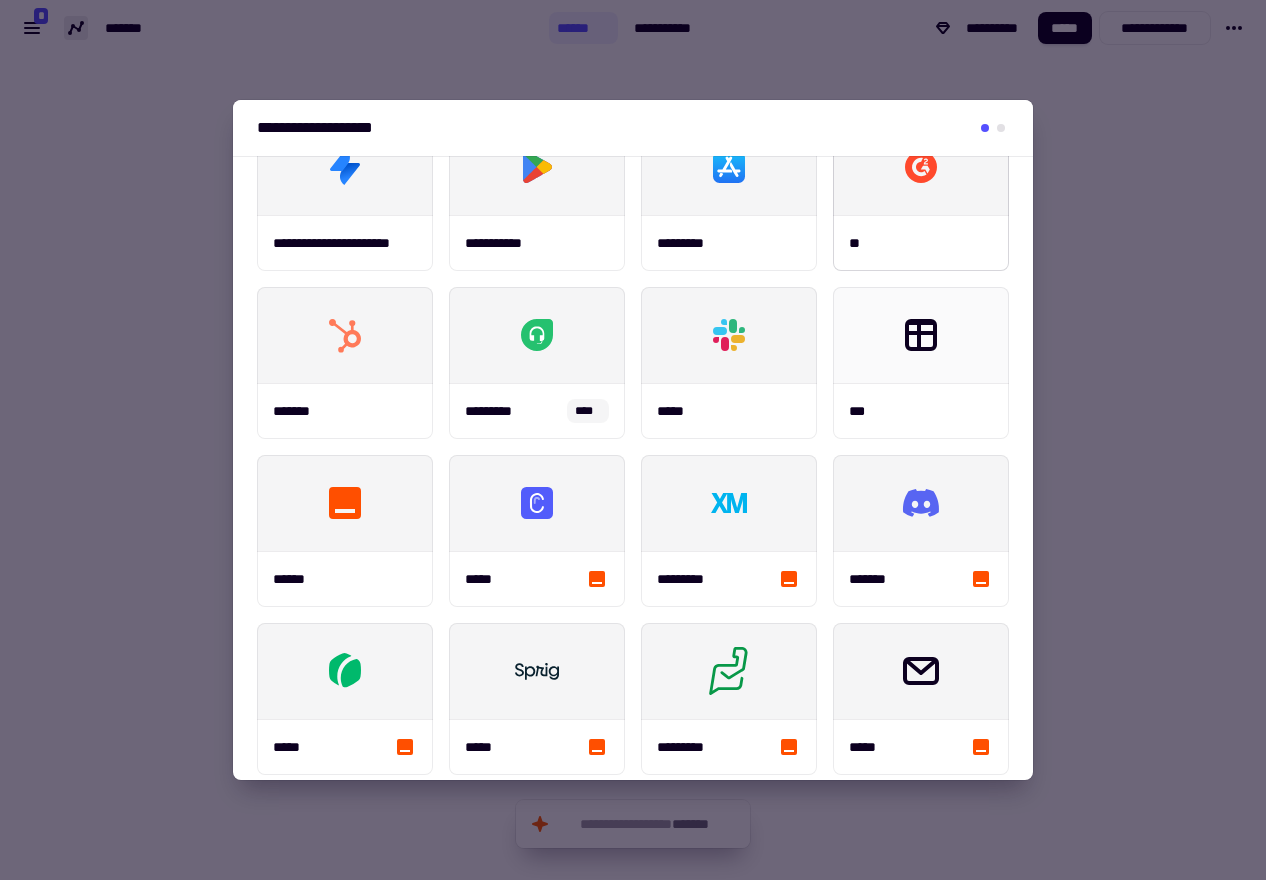 scroll, scrollTop: 248, scrollLeft: 0, axis: vertical 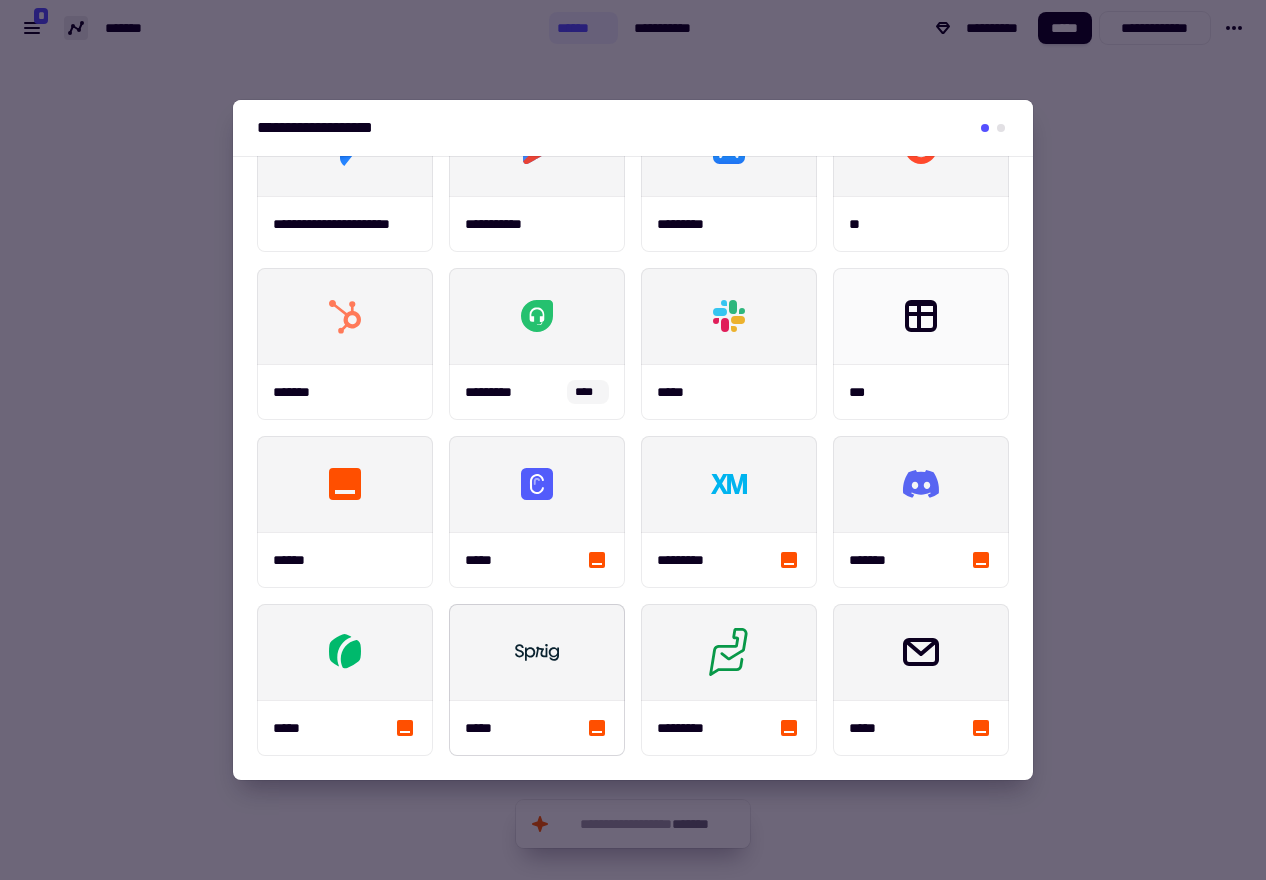 click at bounding box center [537, 484] 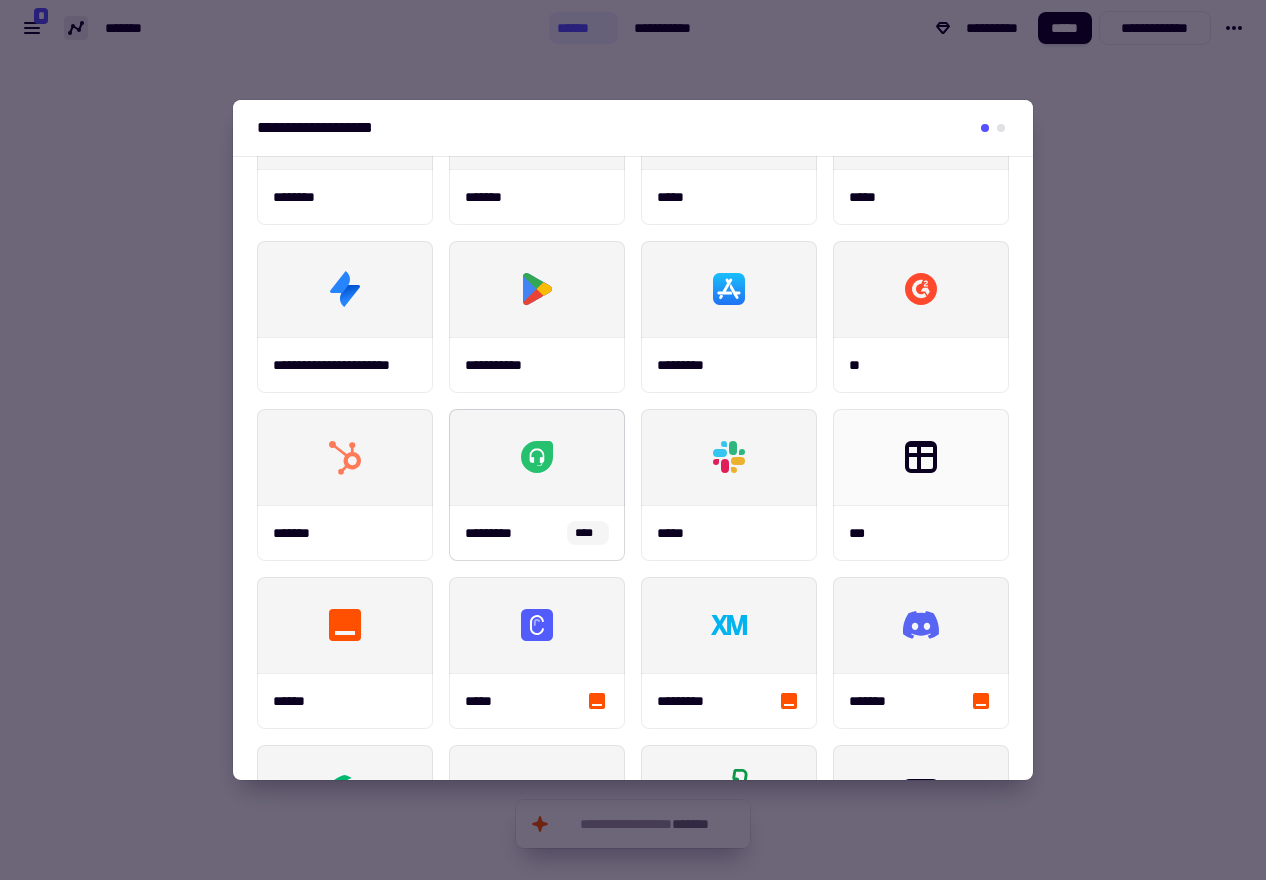 scroll, scrollTop: 0, scrollLeft: 0, axis: both 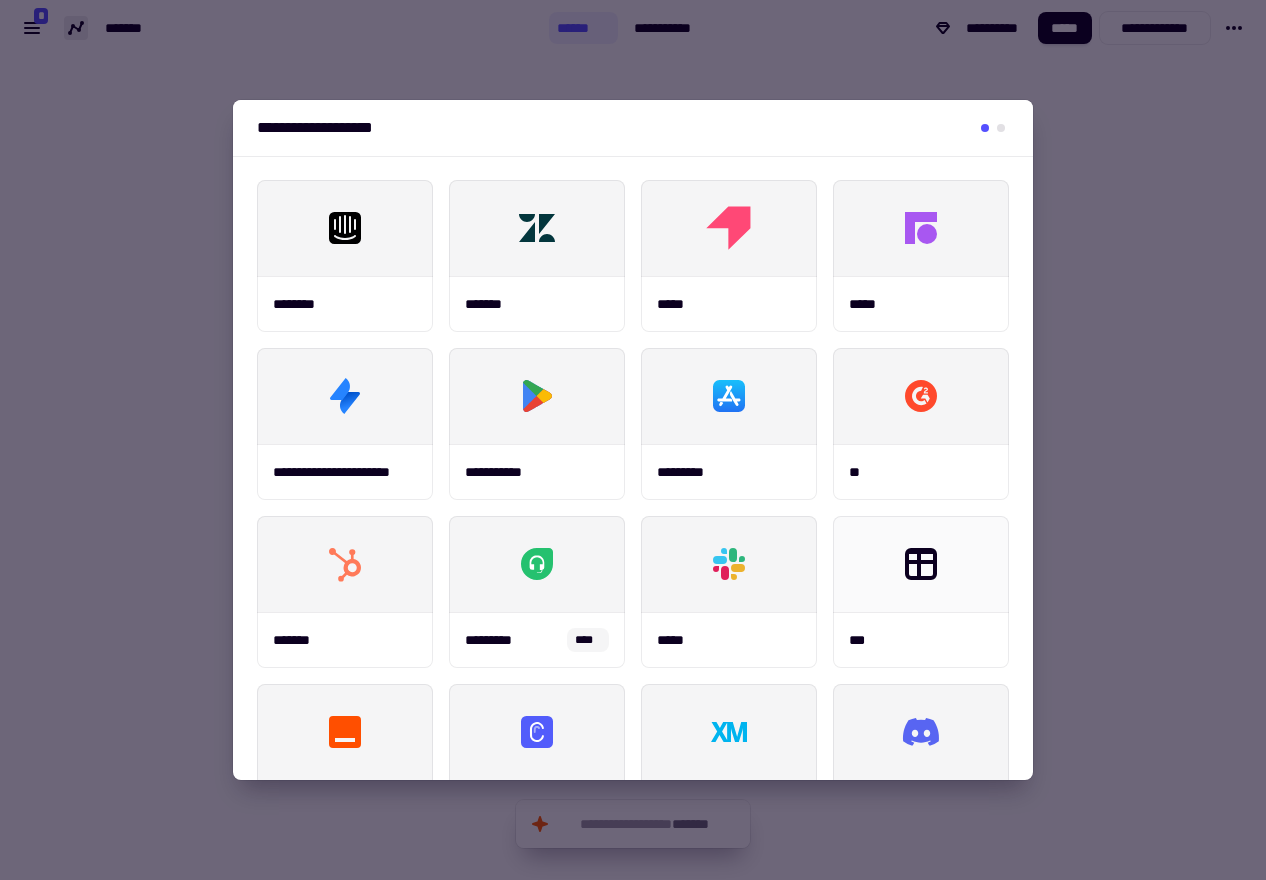 click at bounding box center [1001, 128] 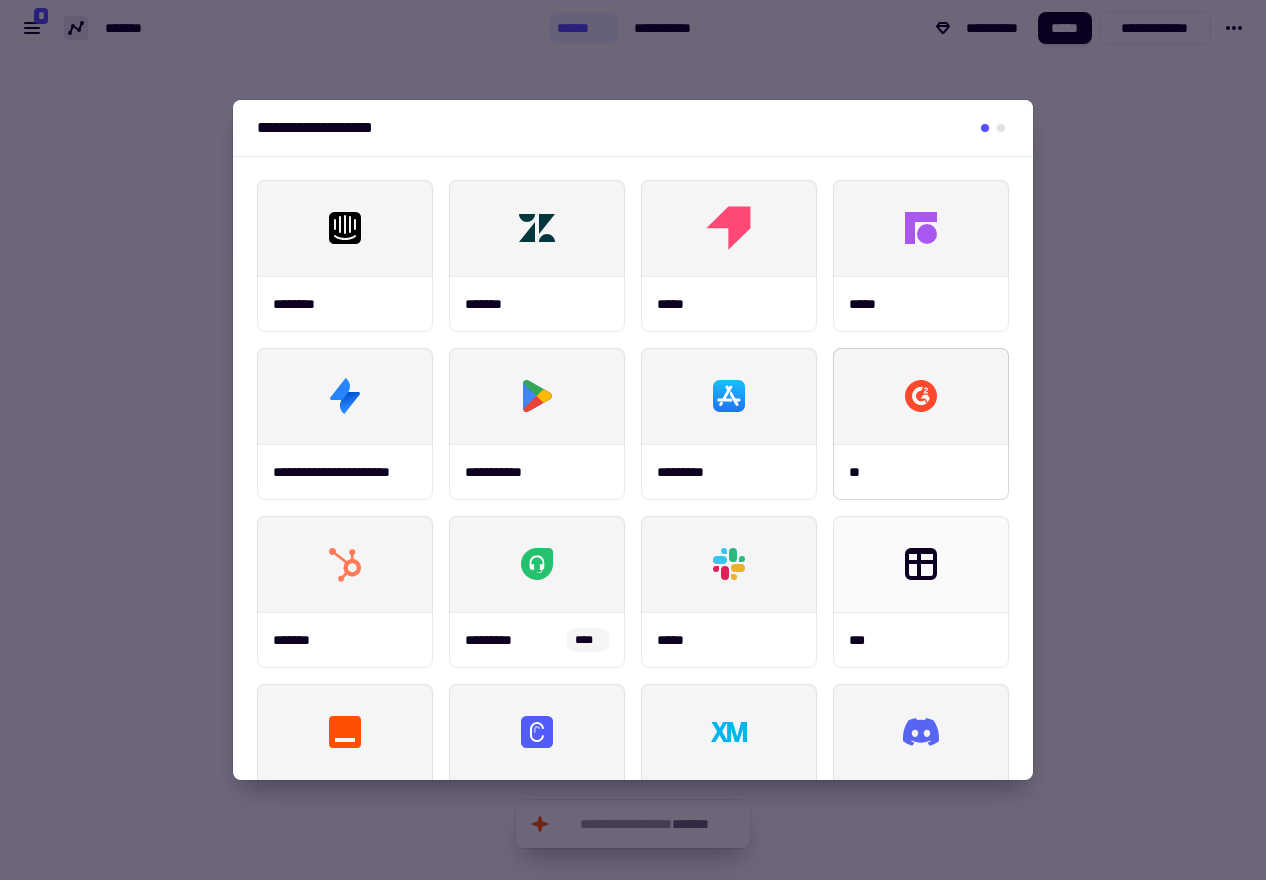 scroll, scrollTop: 248, scrollLeft: 0, axis: vertical 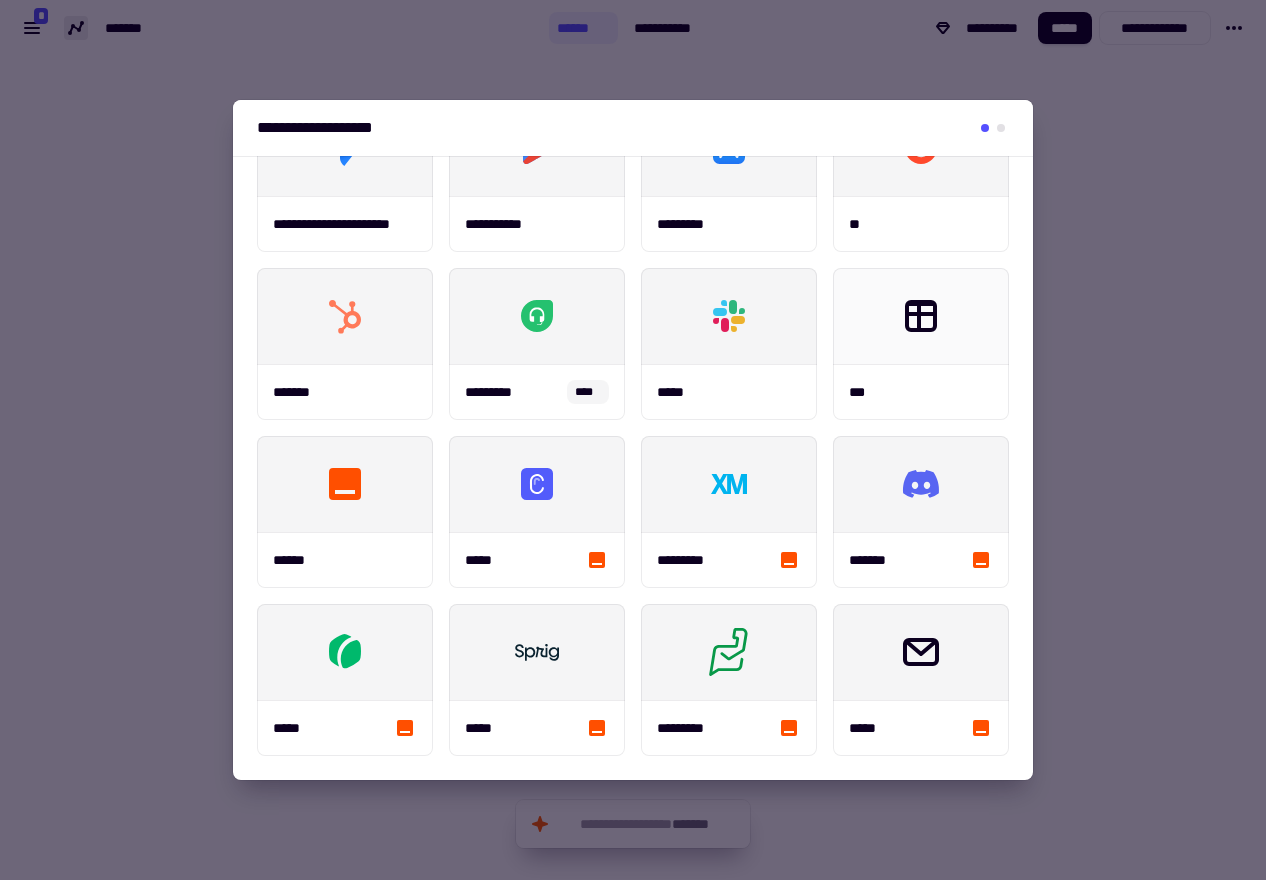 click at bounding box center (633, 440) 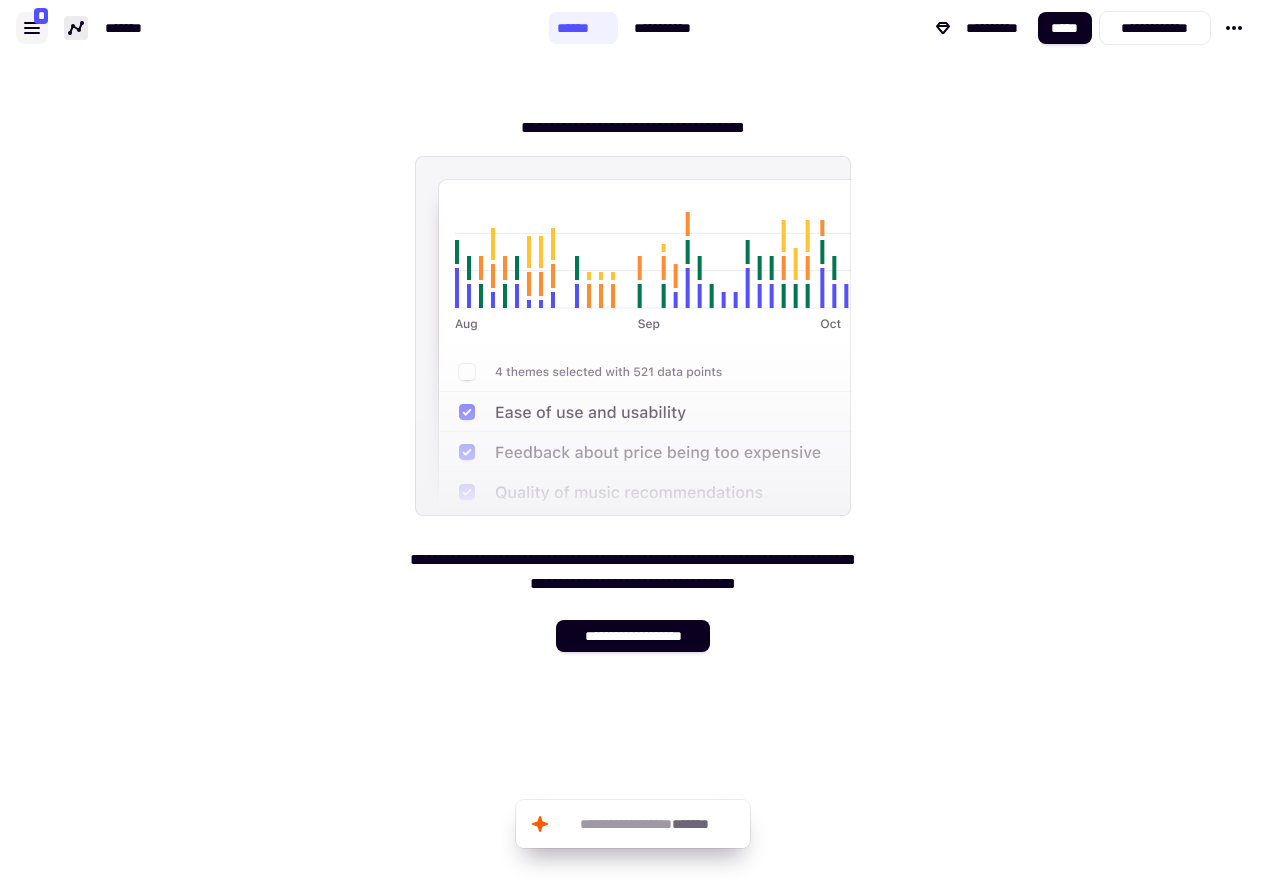 click 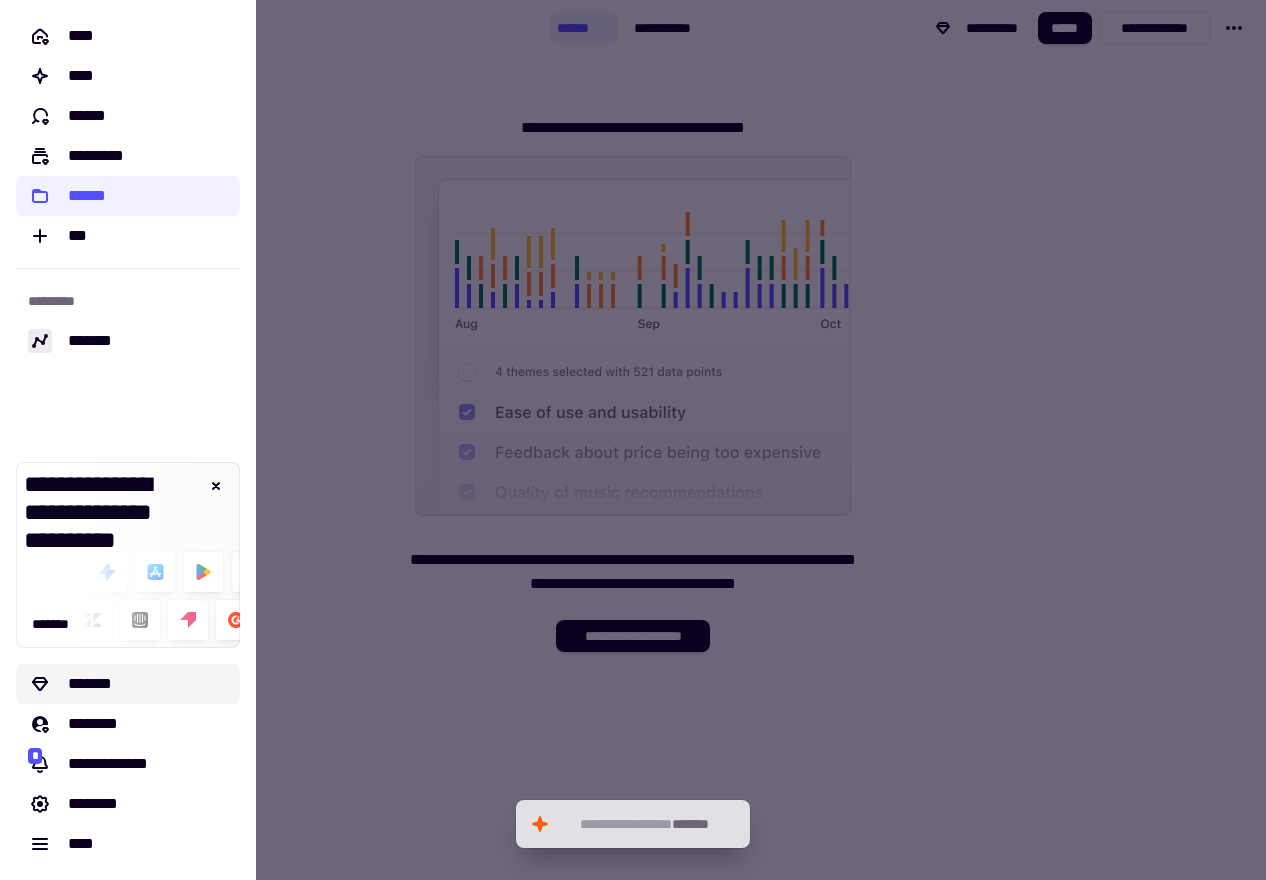 click on "*******" 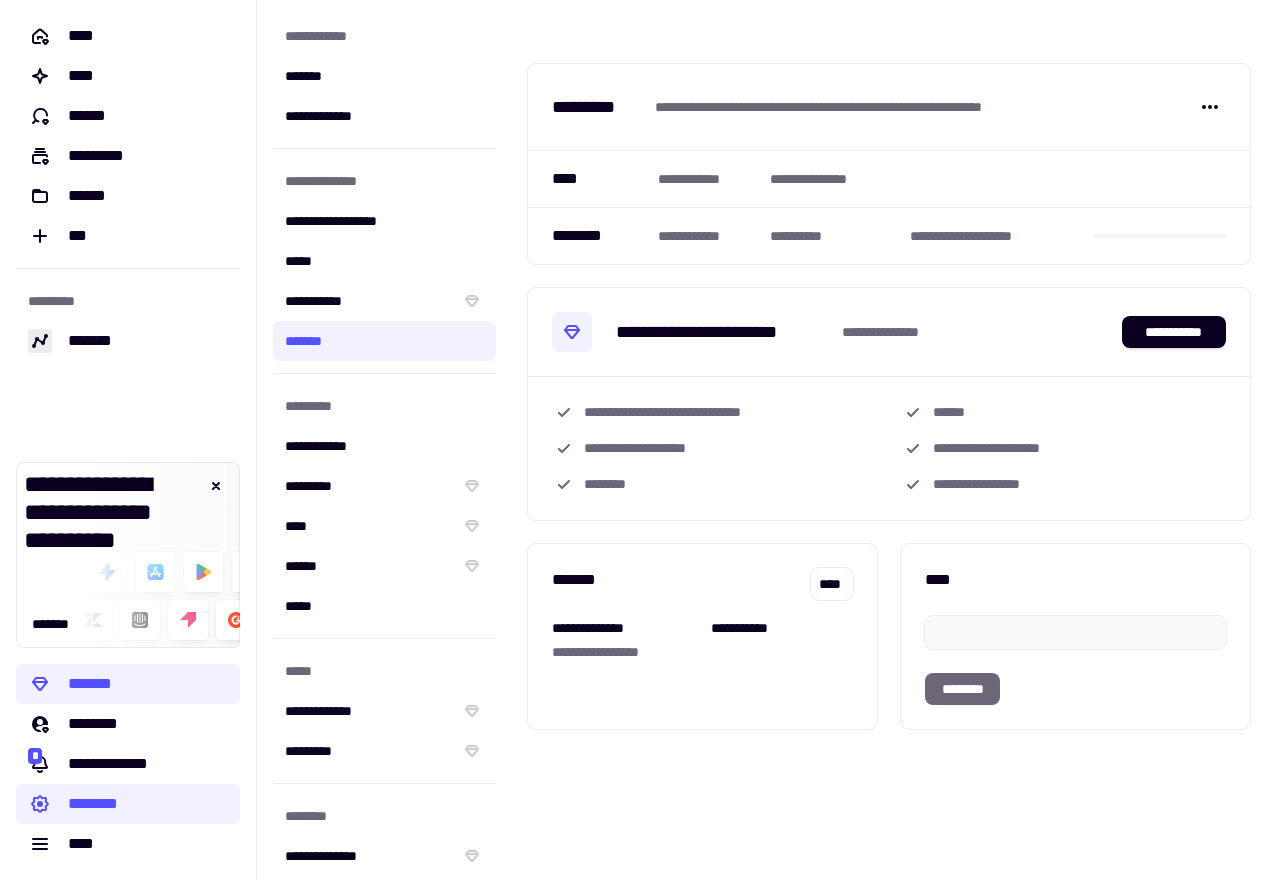 click on "**********" at bounding box center (871, 107) 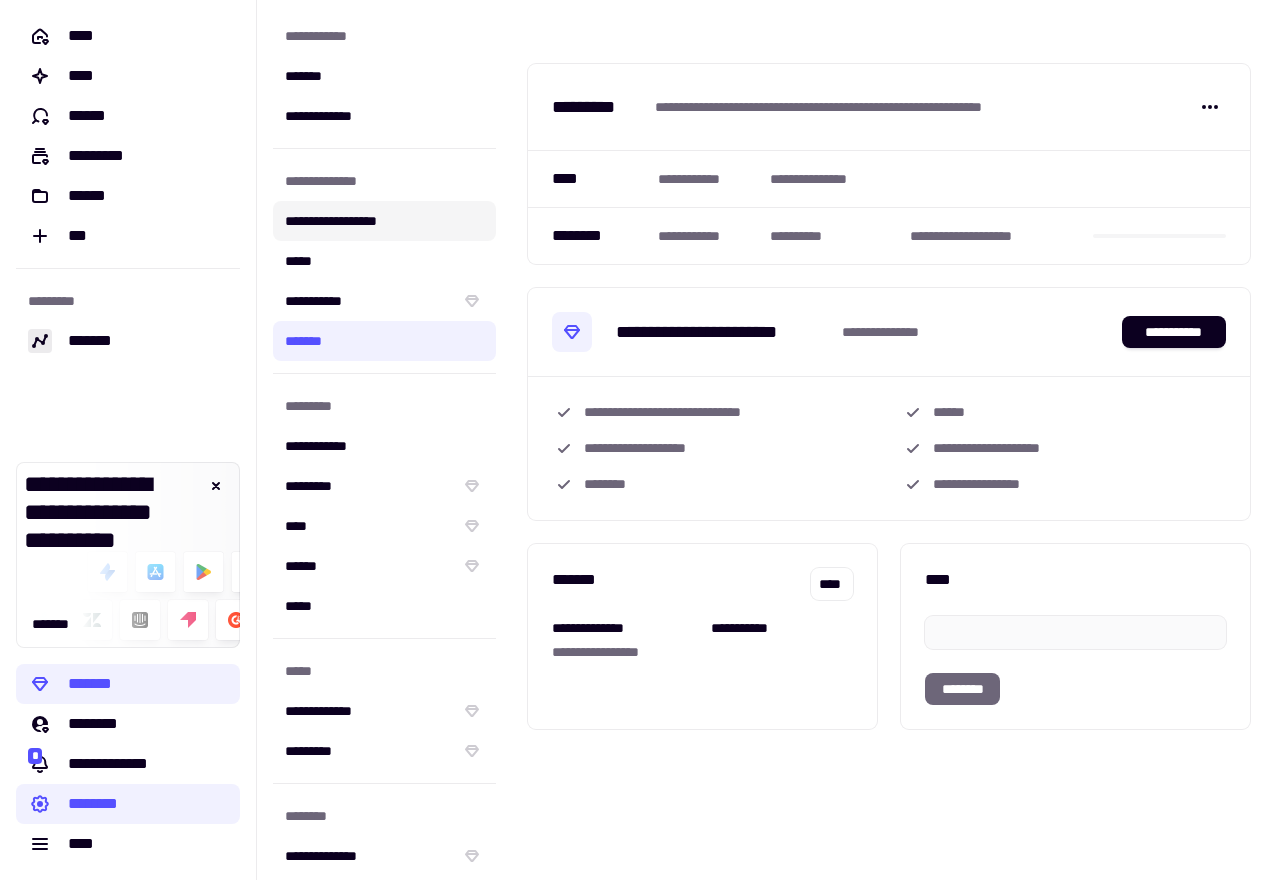 click on "**********" 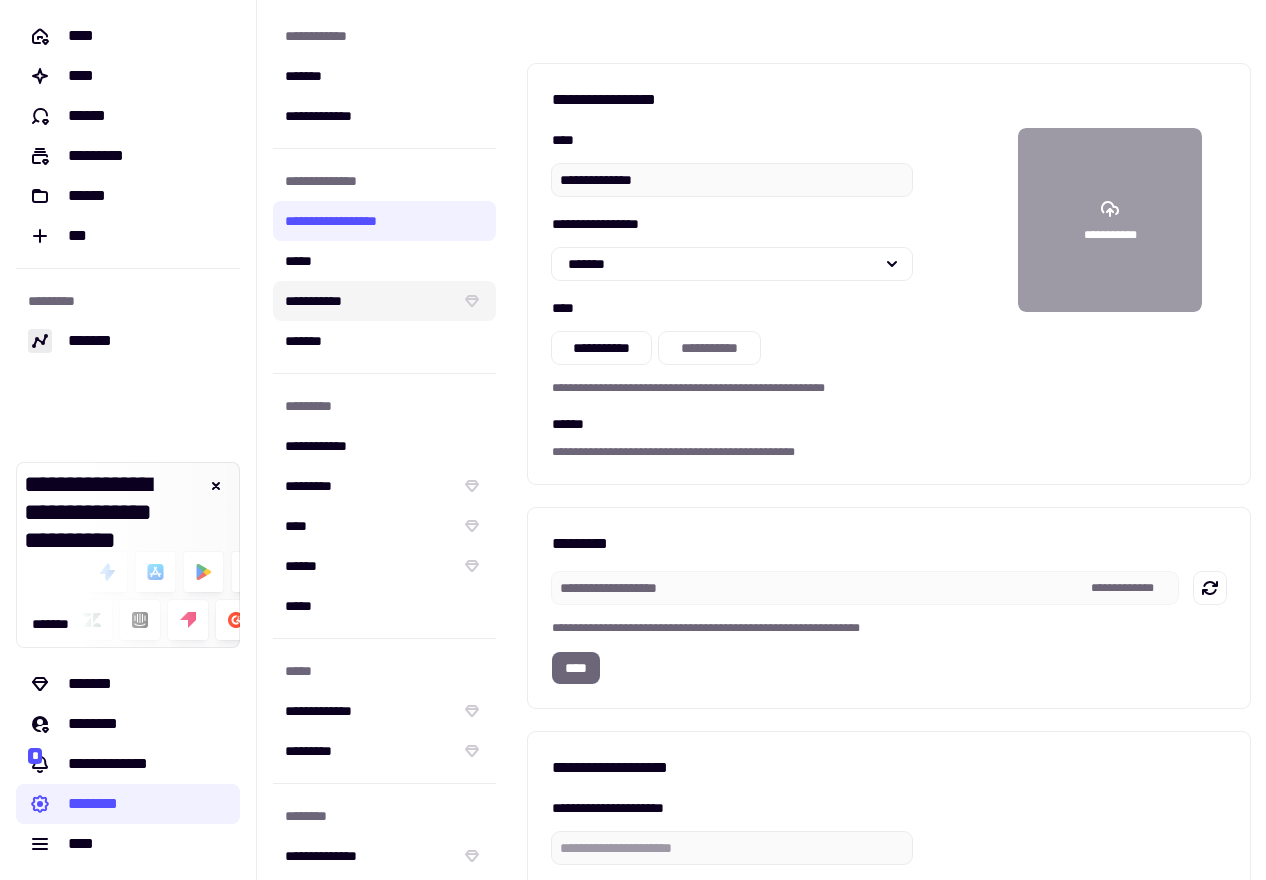 scroll, scrollTop: 92, scrollLeft: 0, axis: vertical 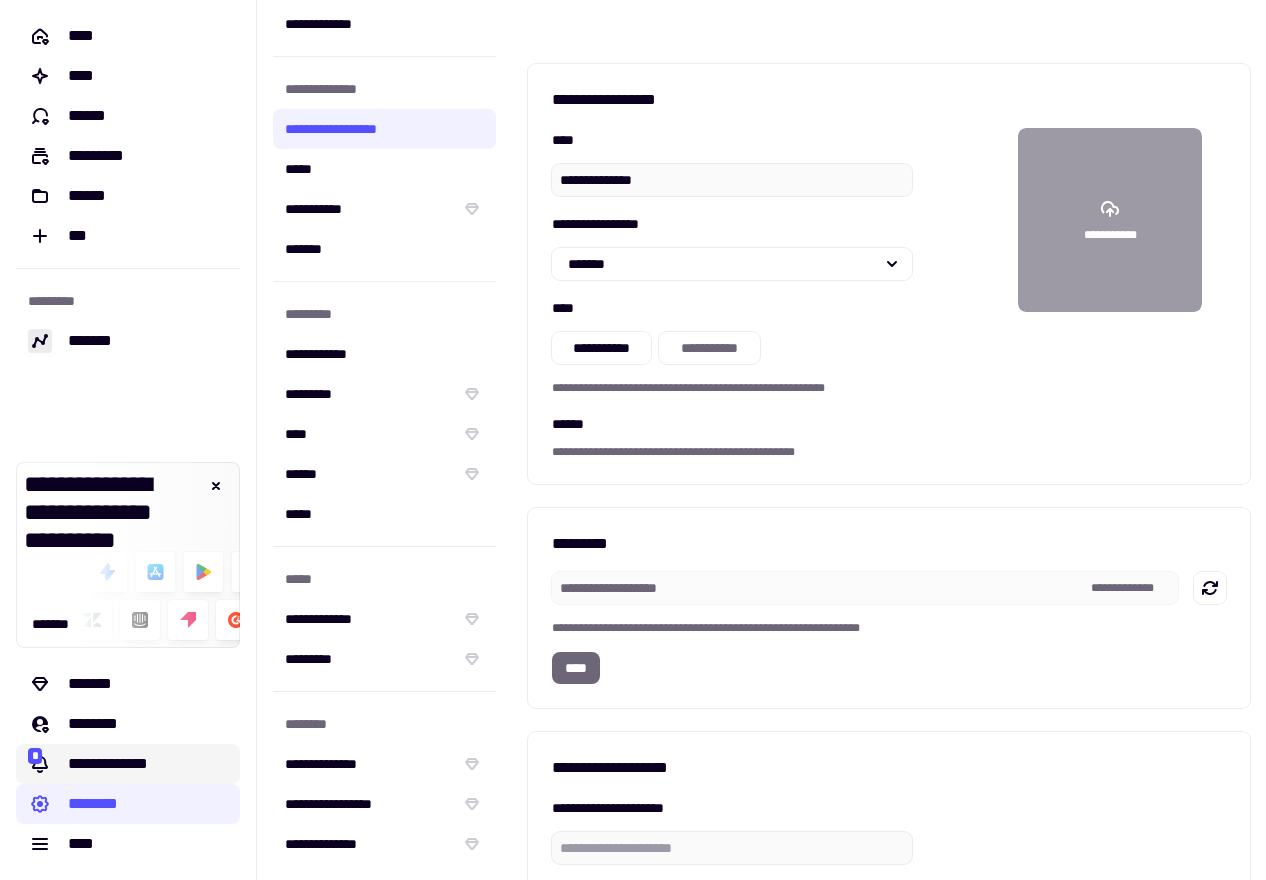 click on "**********" 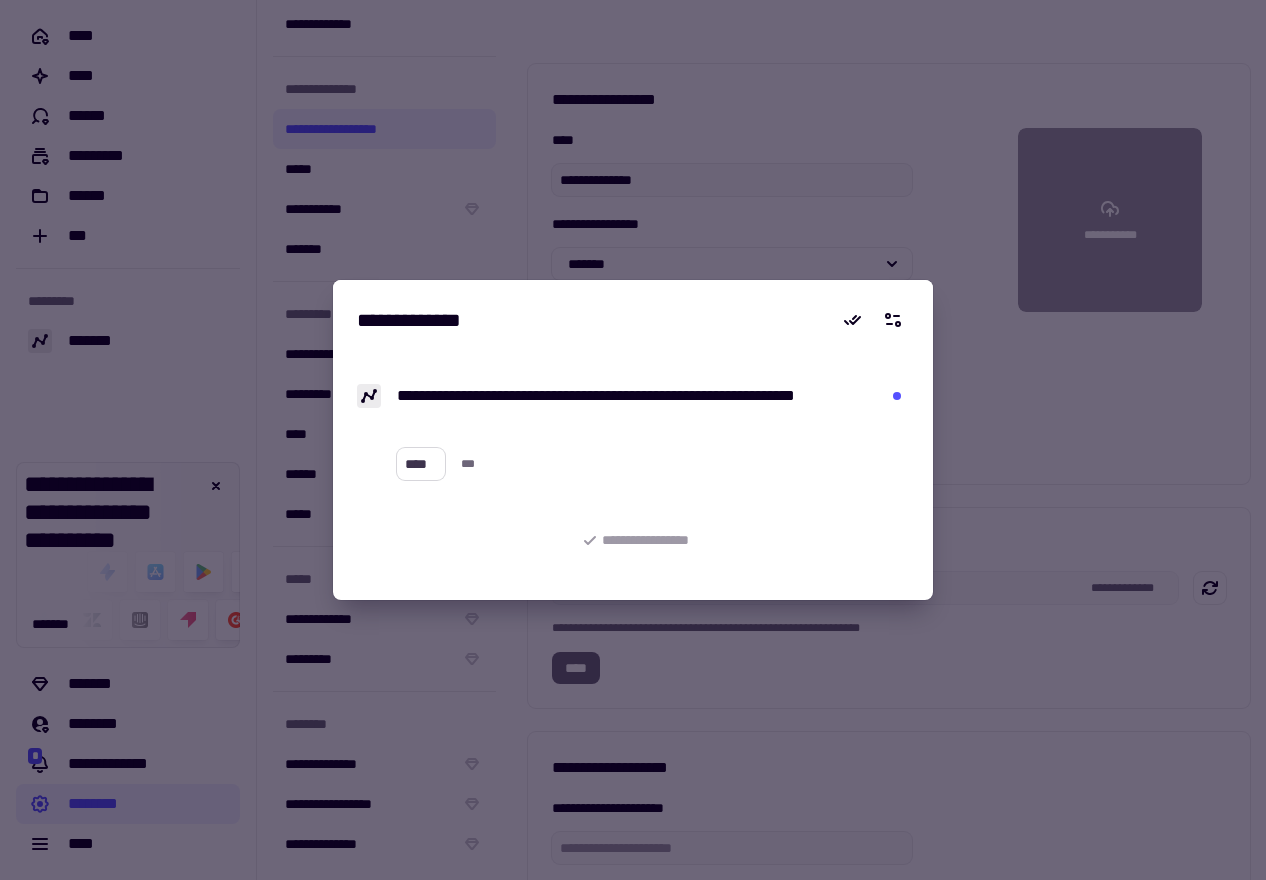 click on "****" at bounding box center (421, 464) 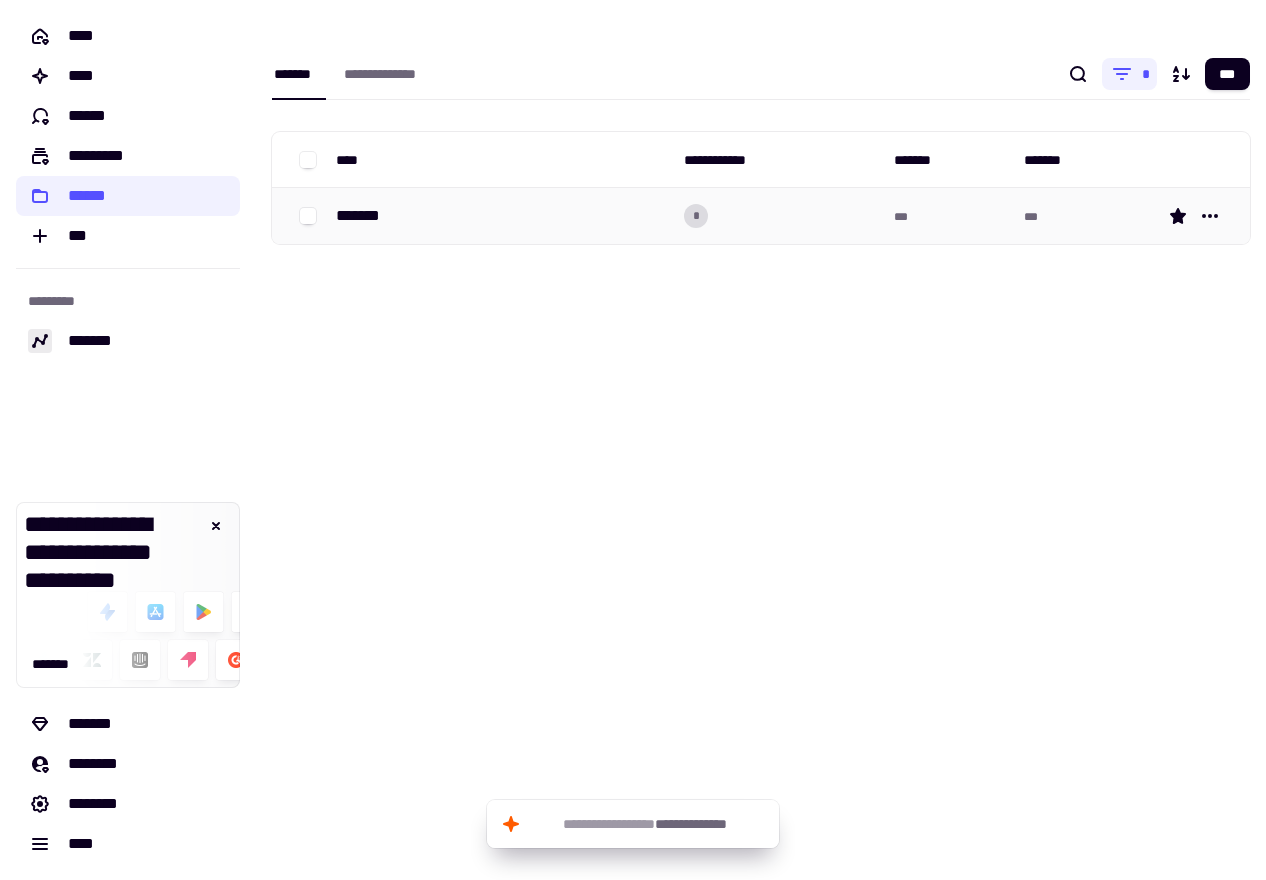 click on "*******" at bounding box center [366, 216] 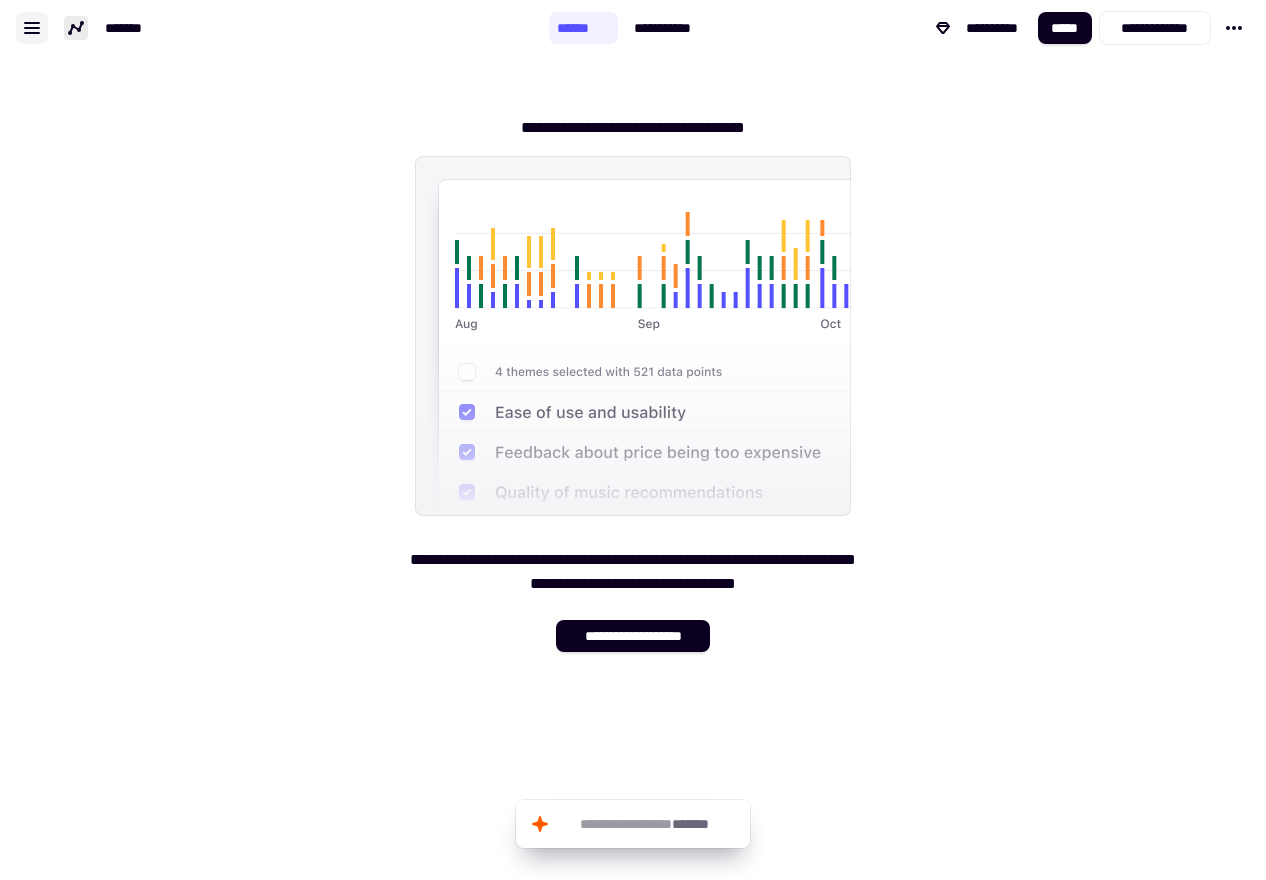 click 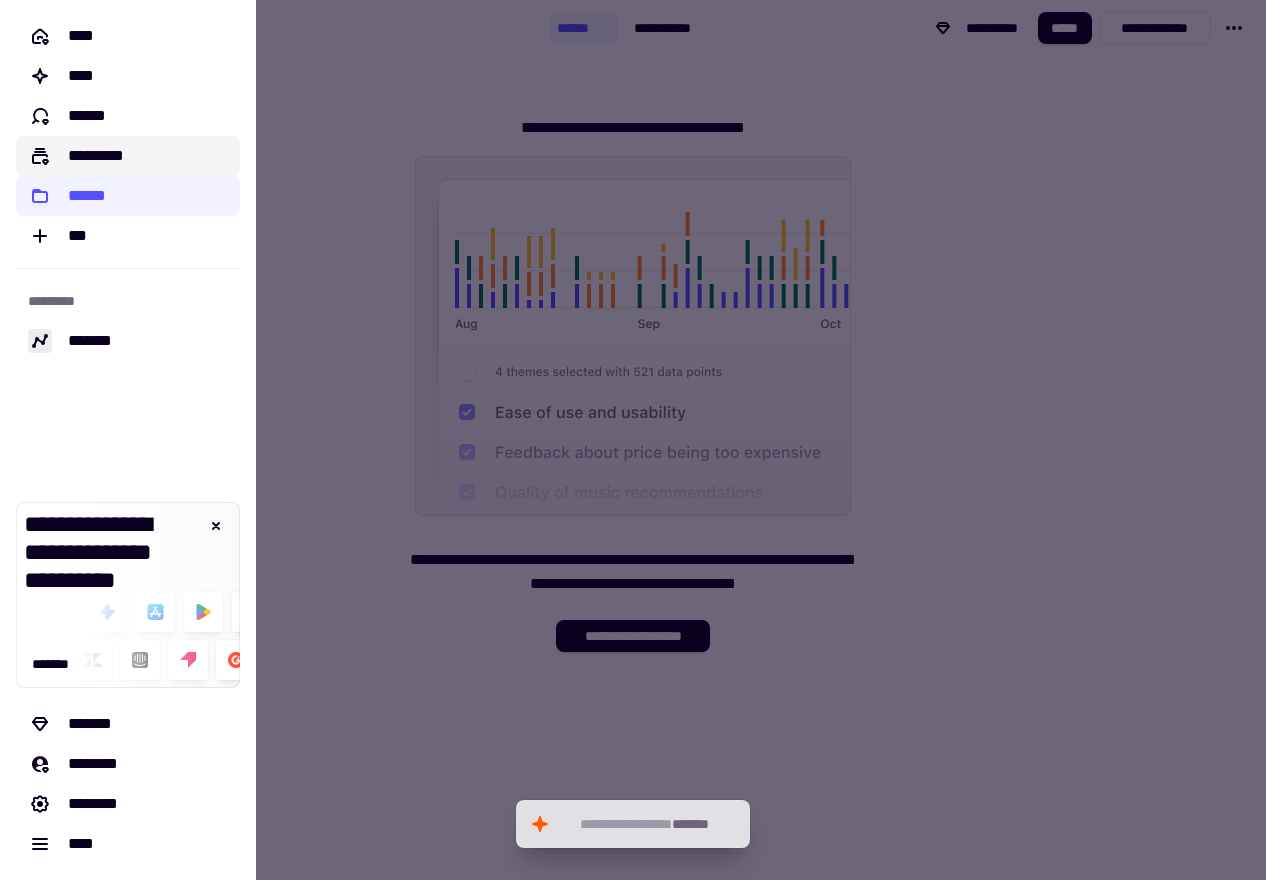 click on "*********" 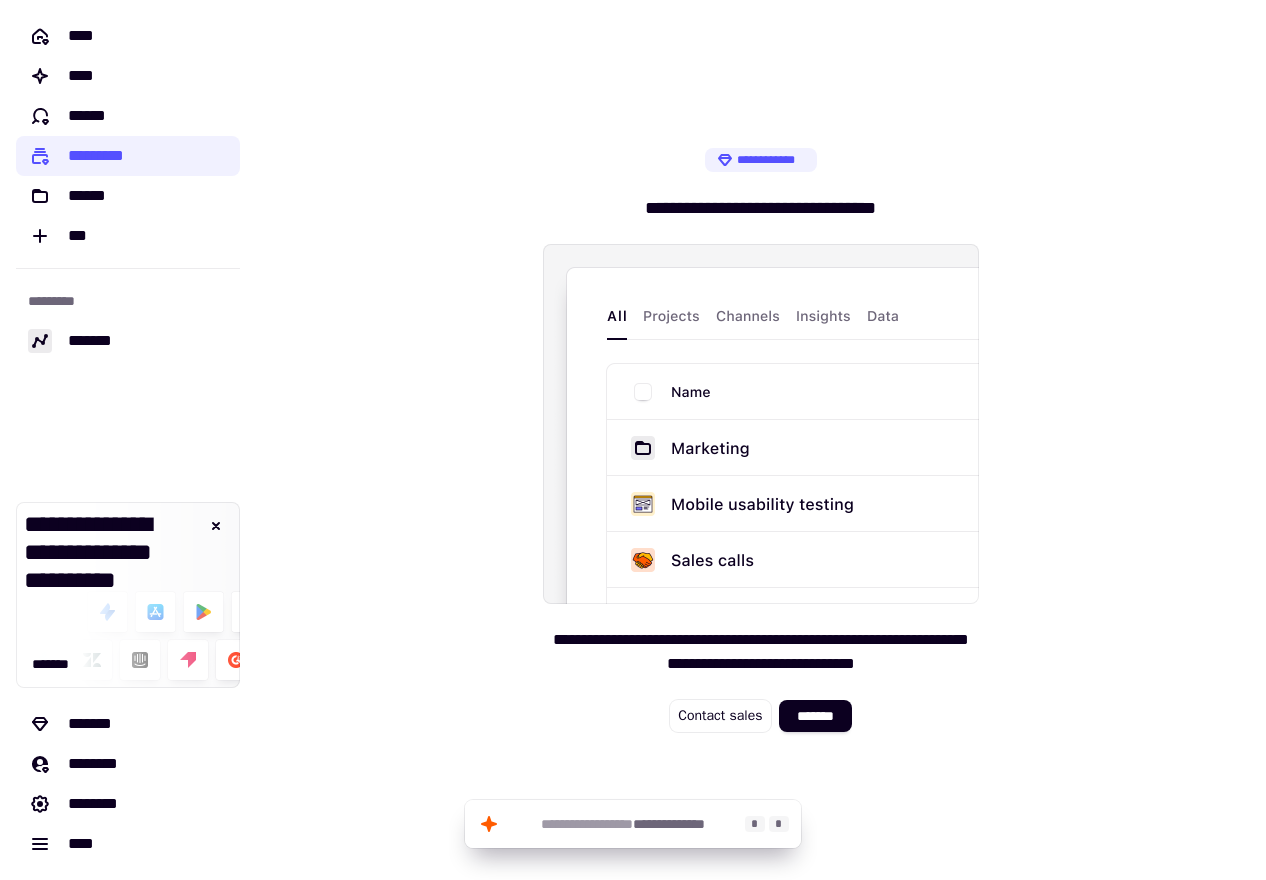 click on "[FIRST] [LAST]" 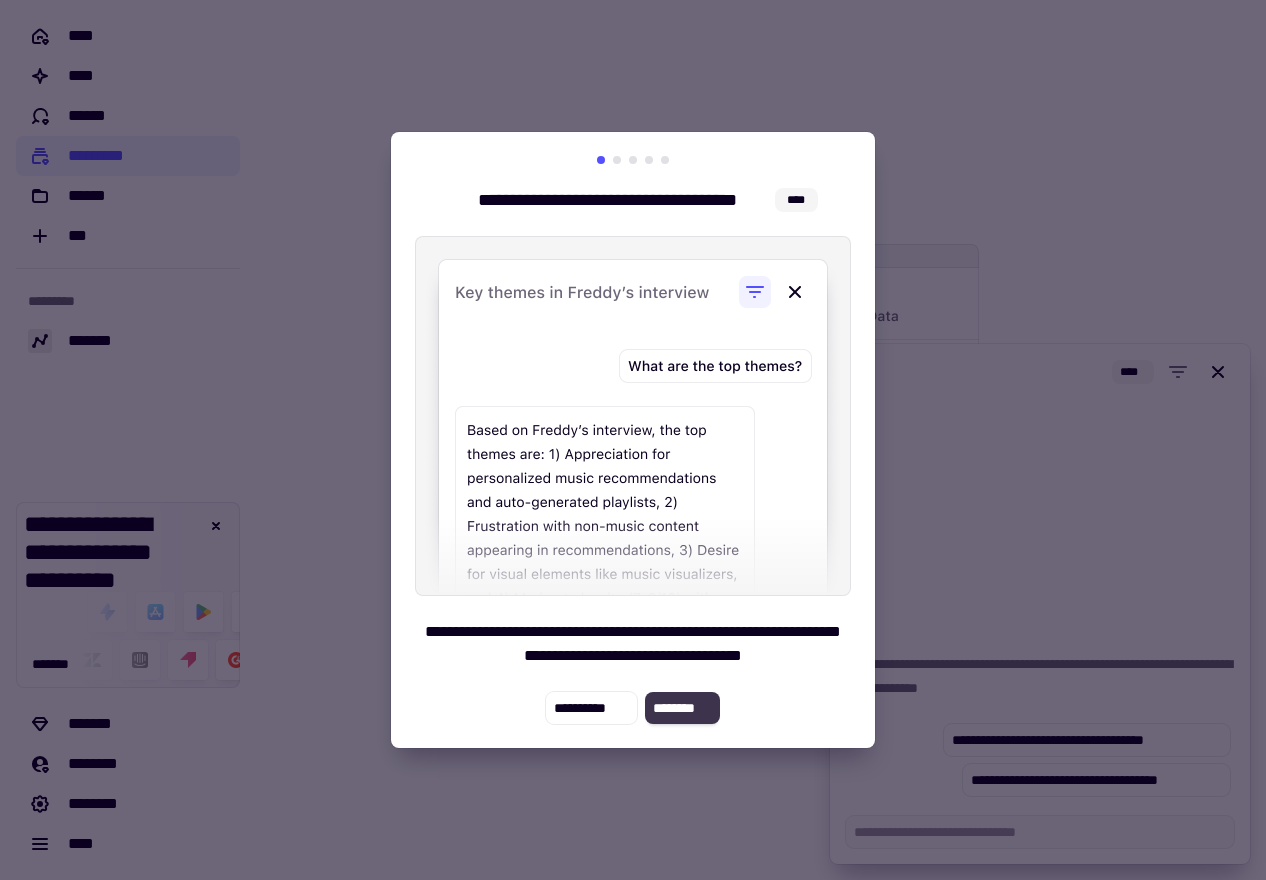 click on "********" 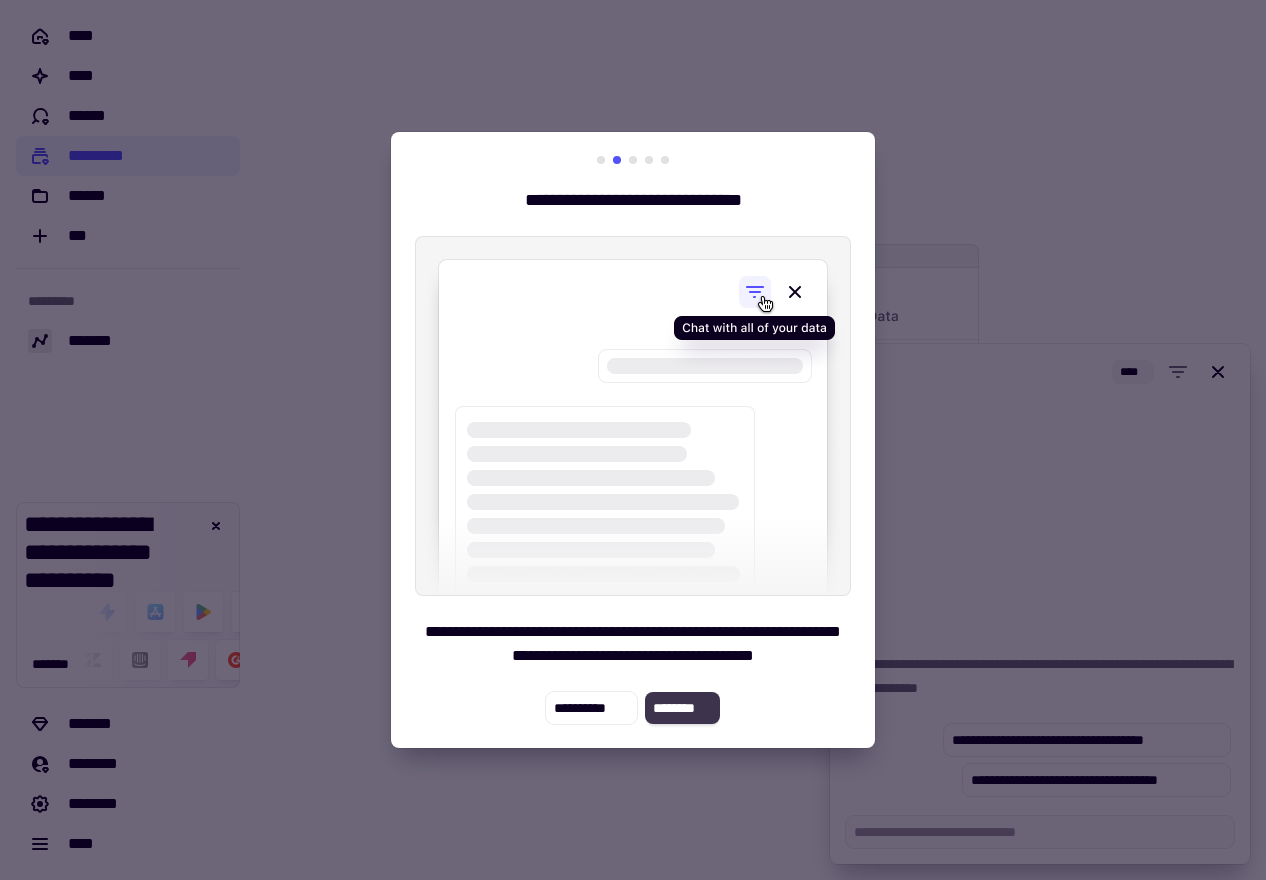 click on "********" 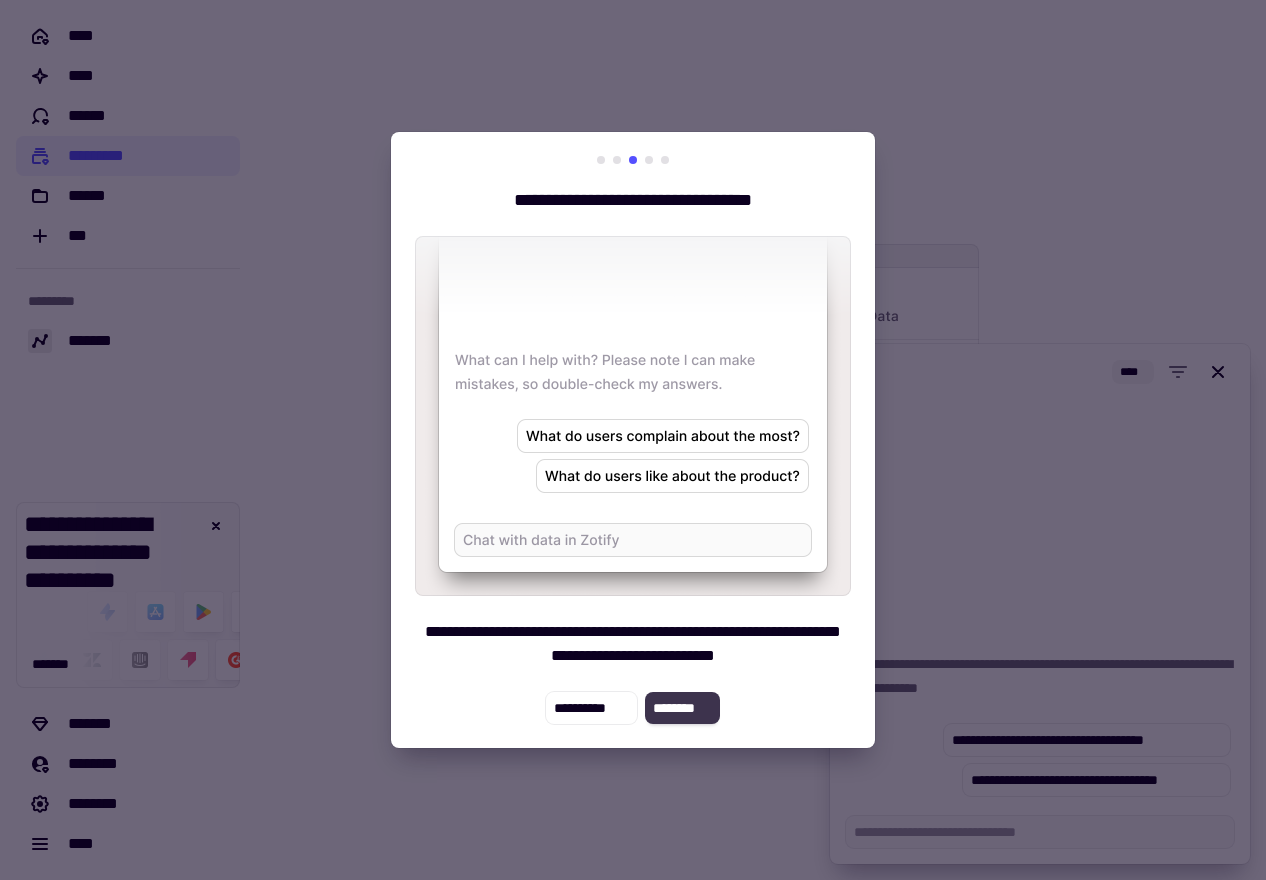 click on "********" 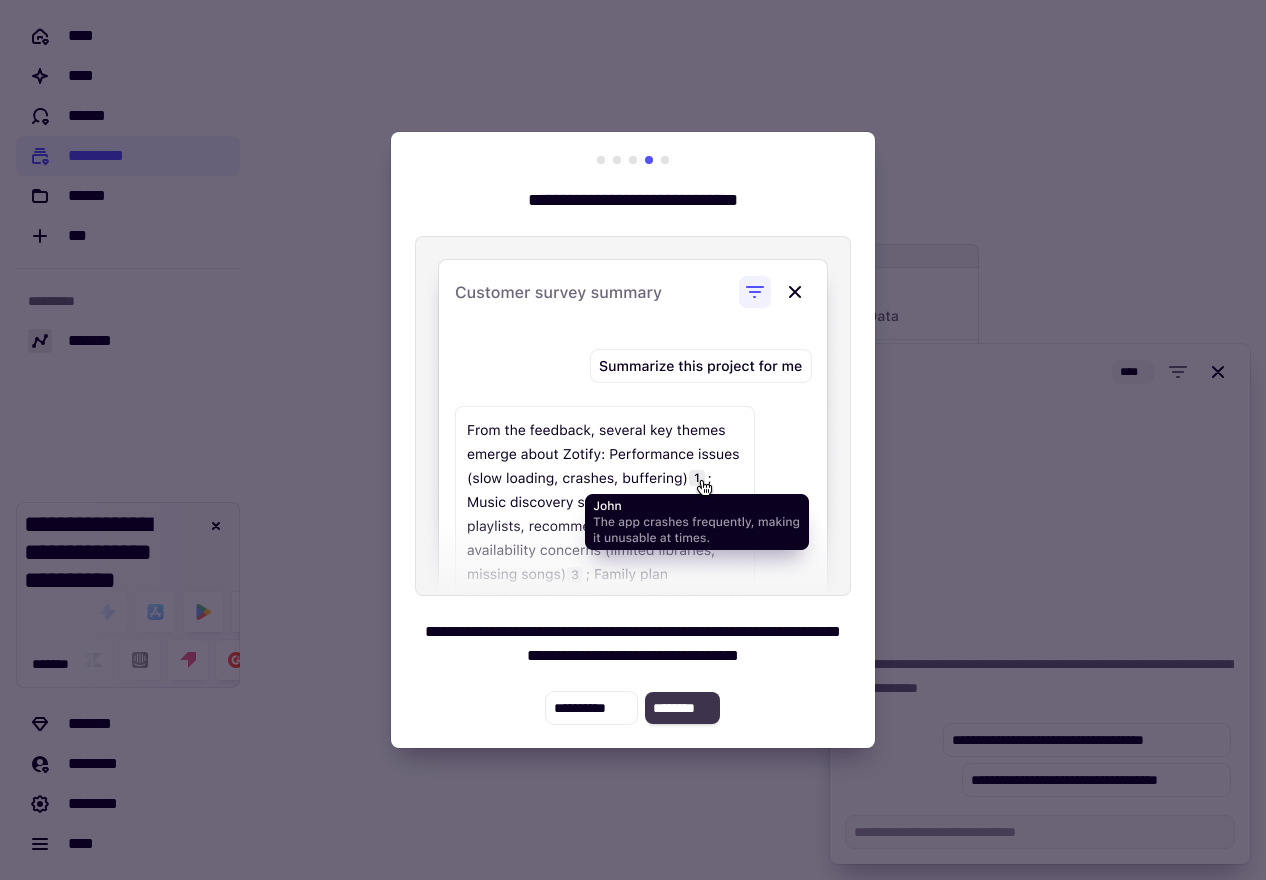 click on "********" 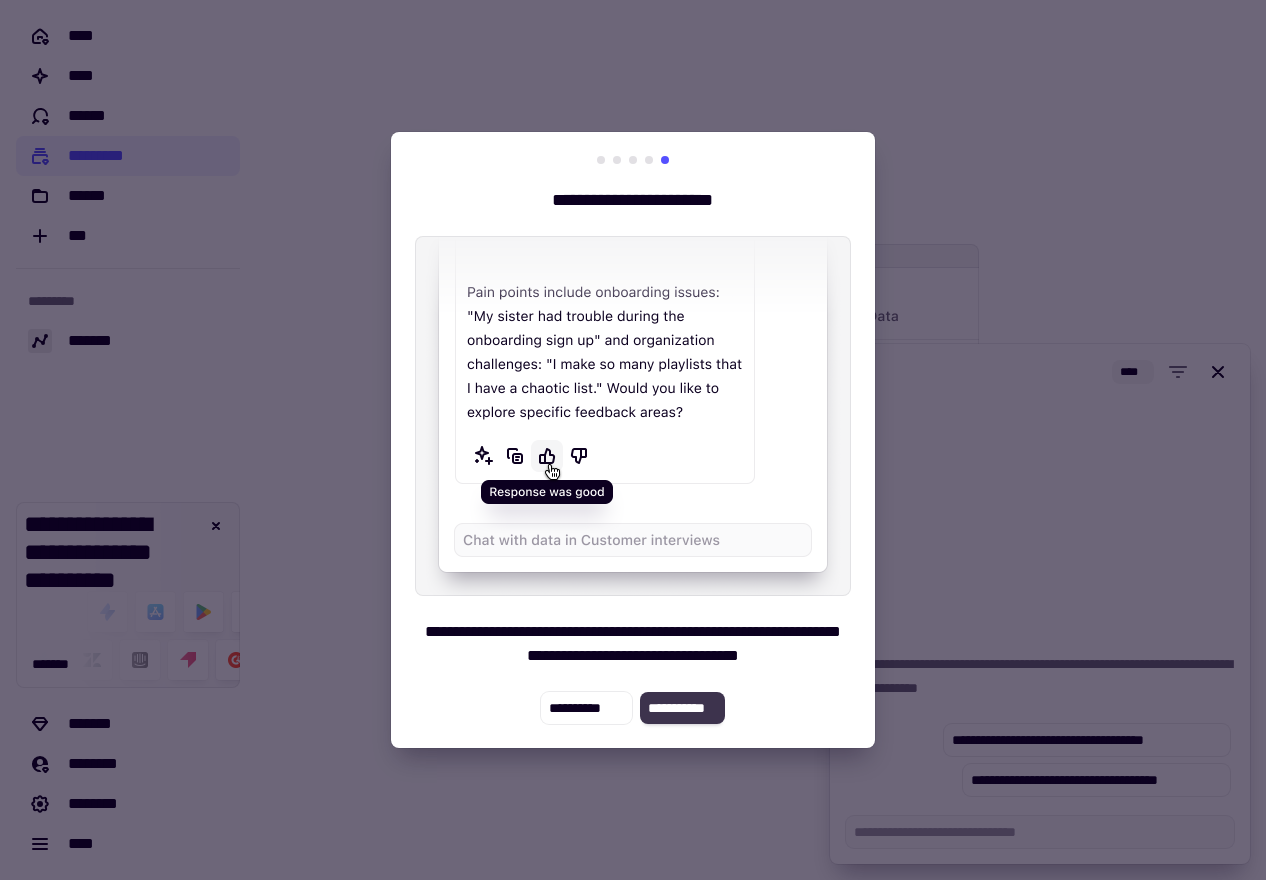 click on "**********" 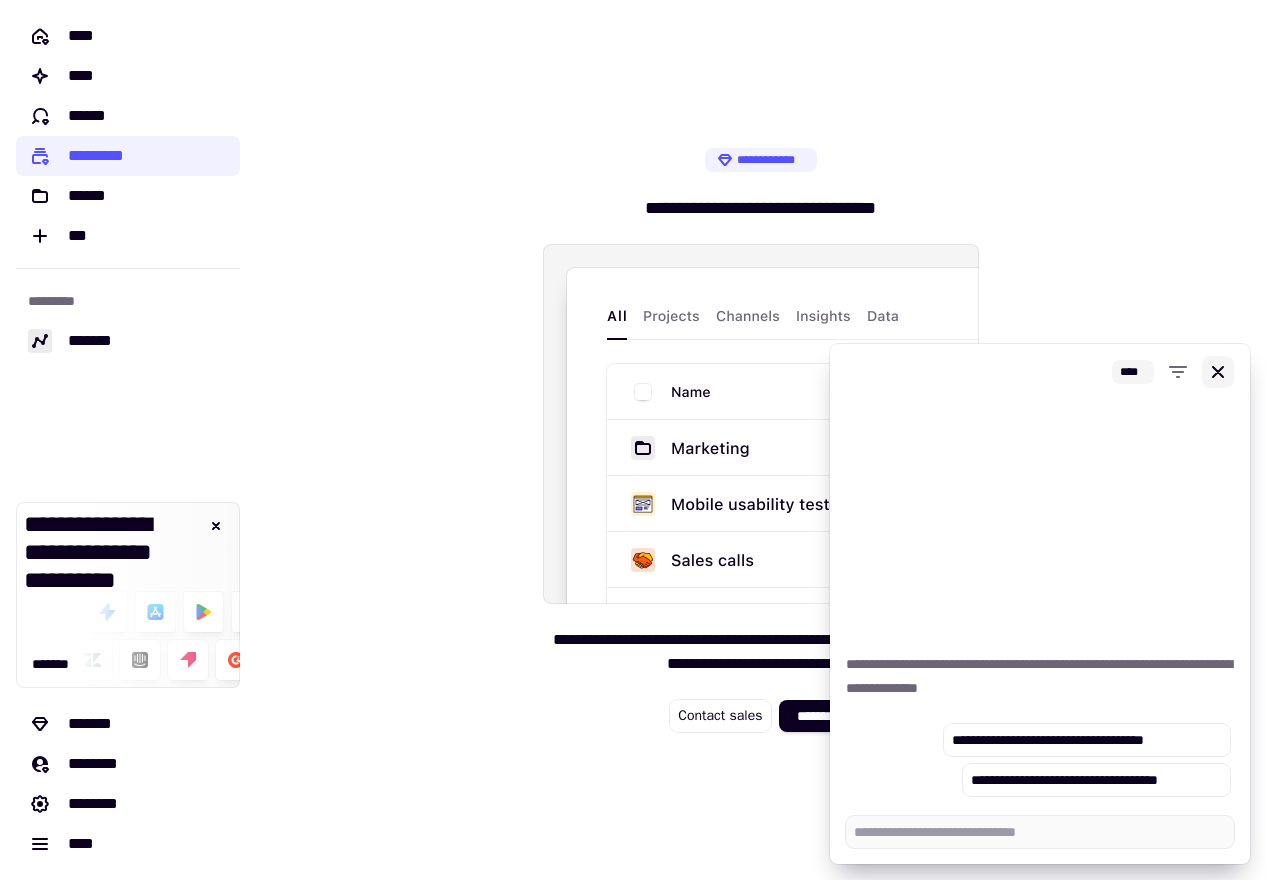 click 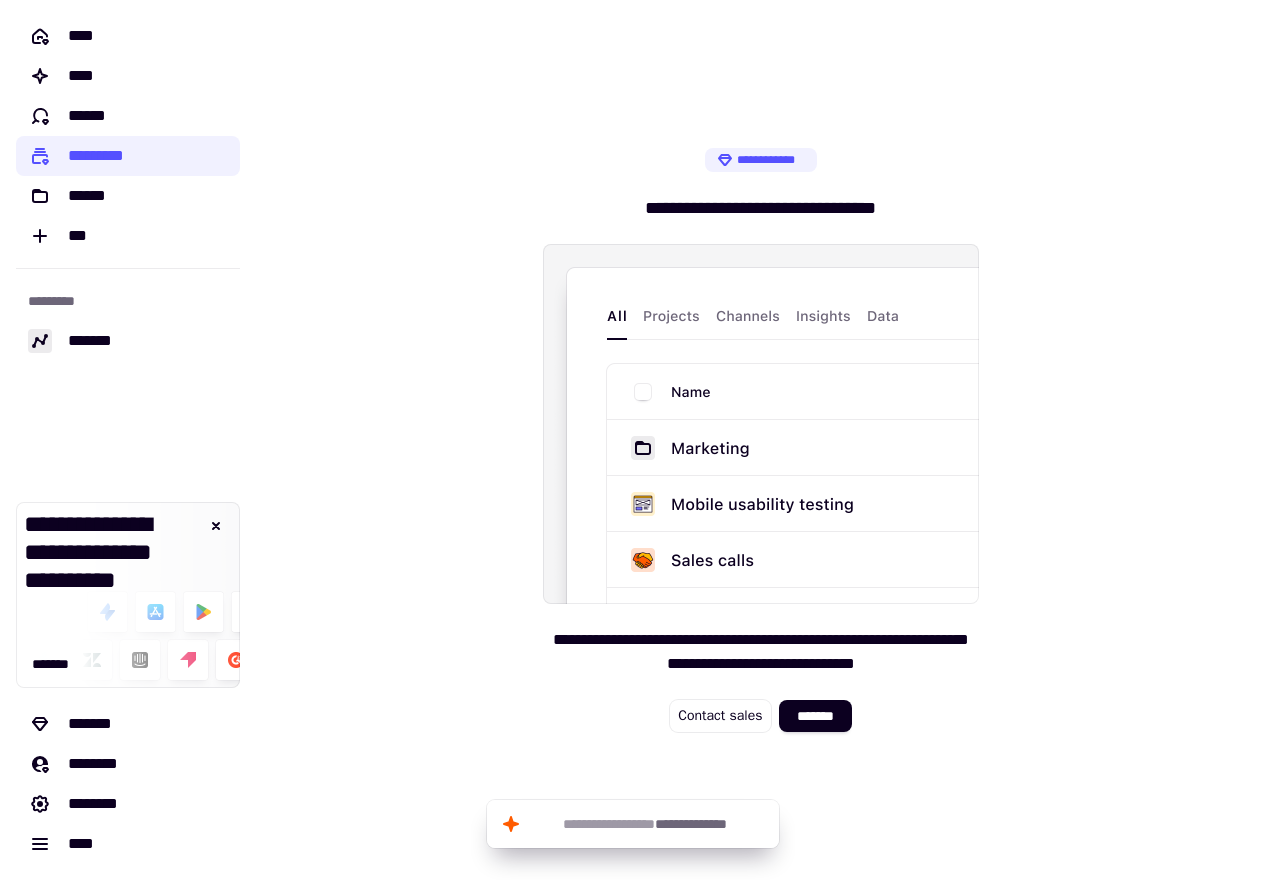 click on "**********" at bounding box center [761, 440] 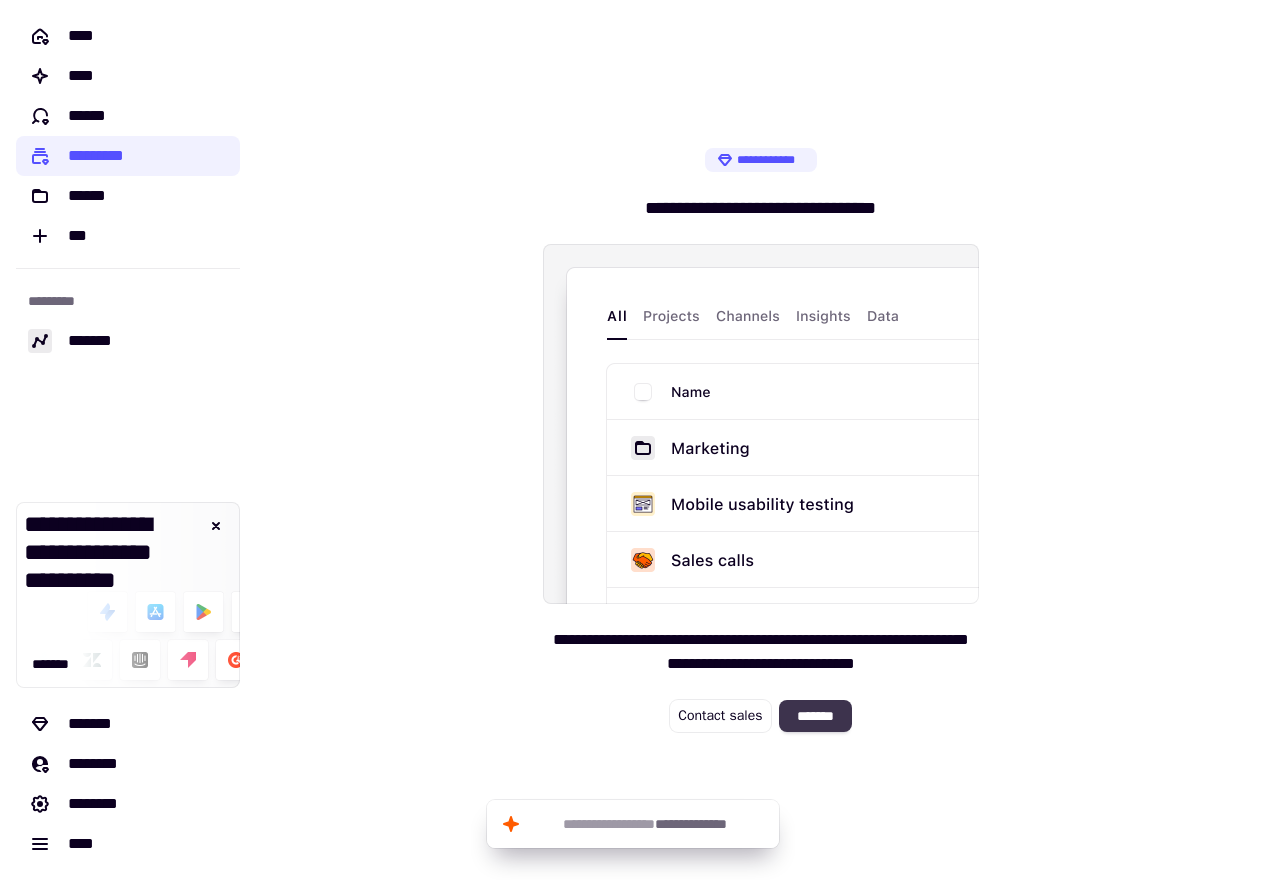click on "*******" 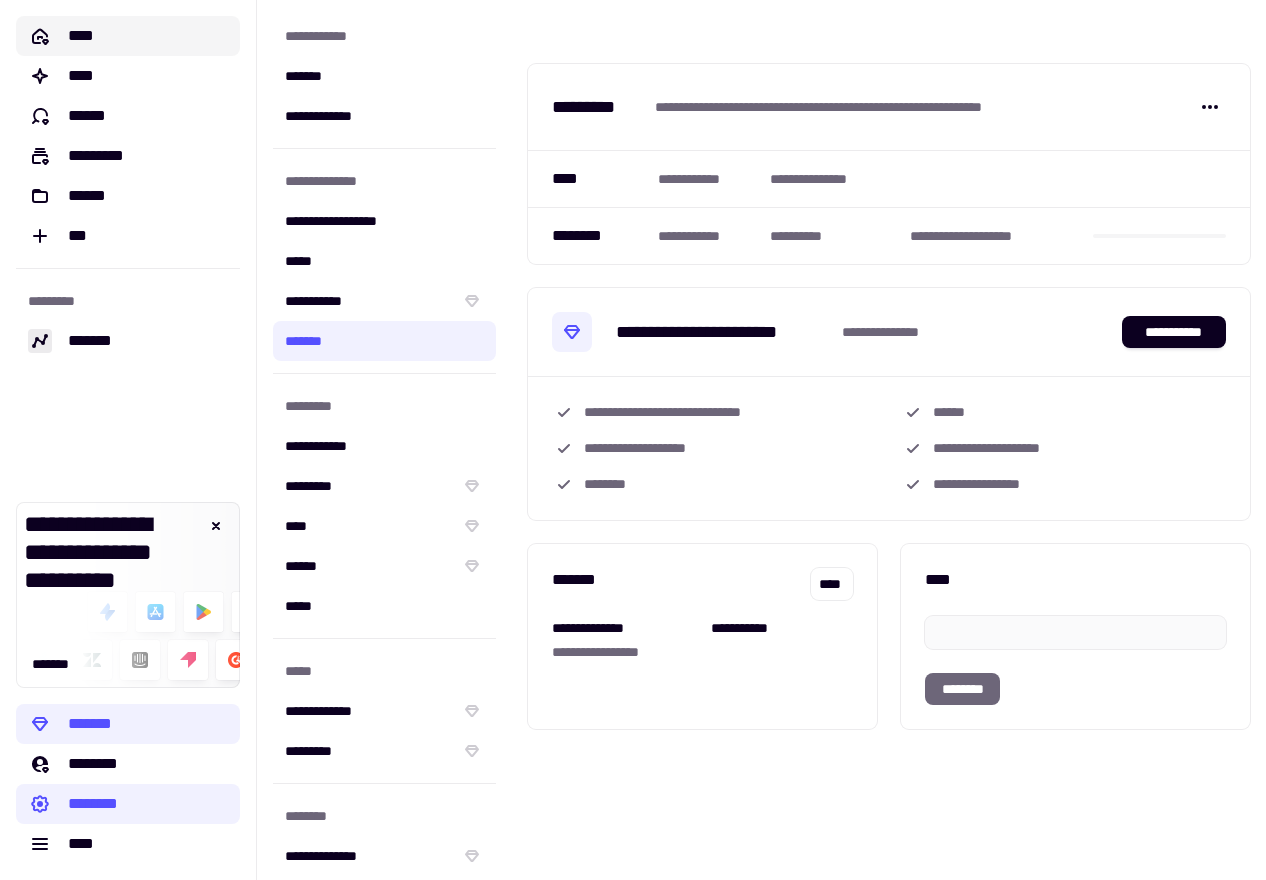 click on "****" 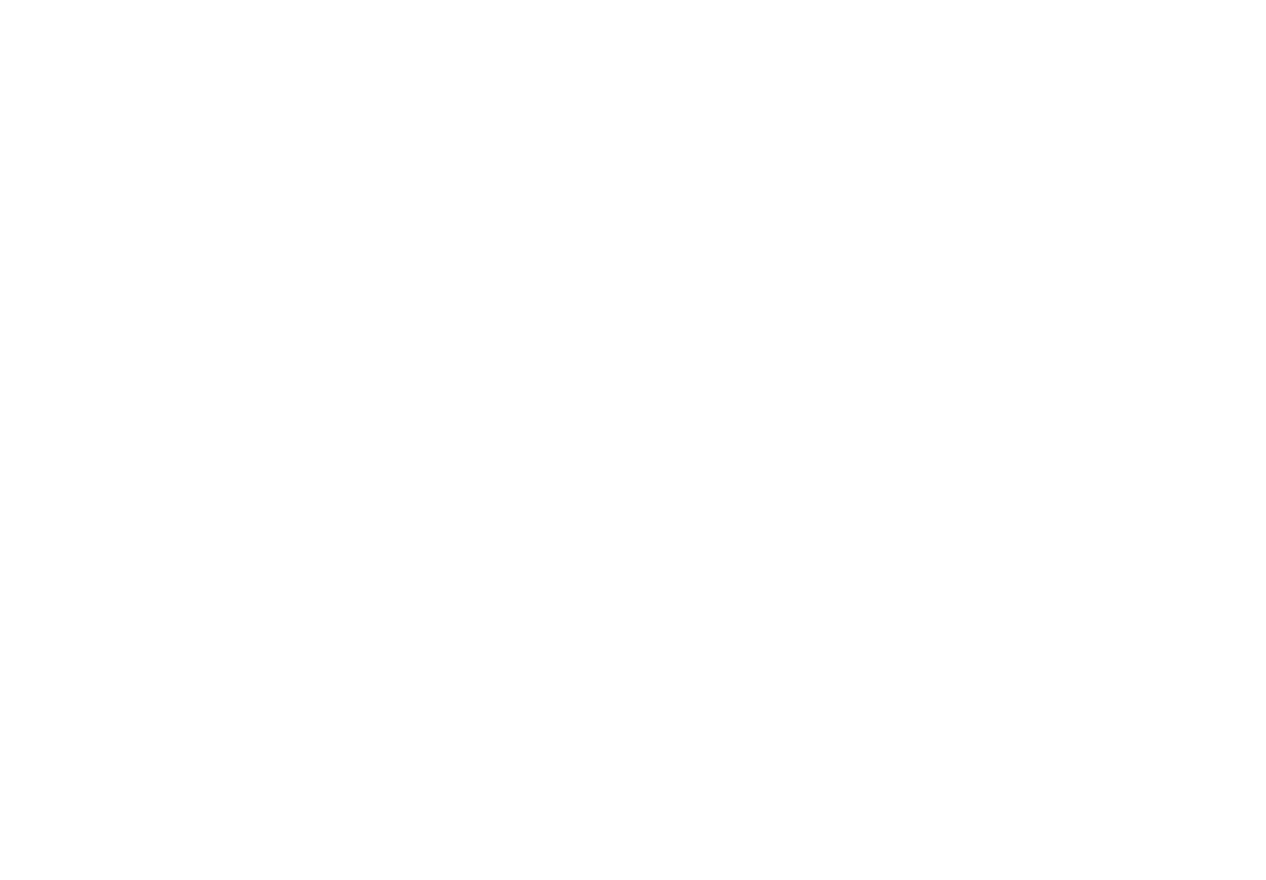 scroll, scrollTop: 0, scrollLeft: 0, axis: both 